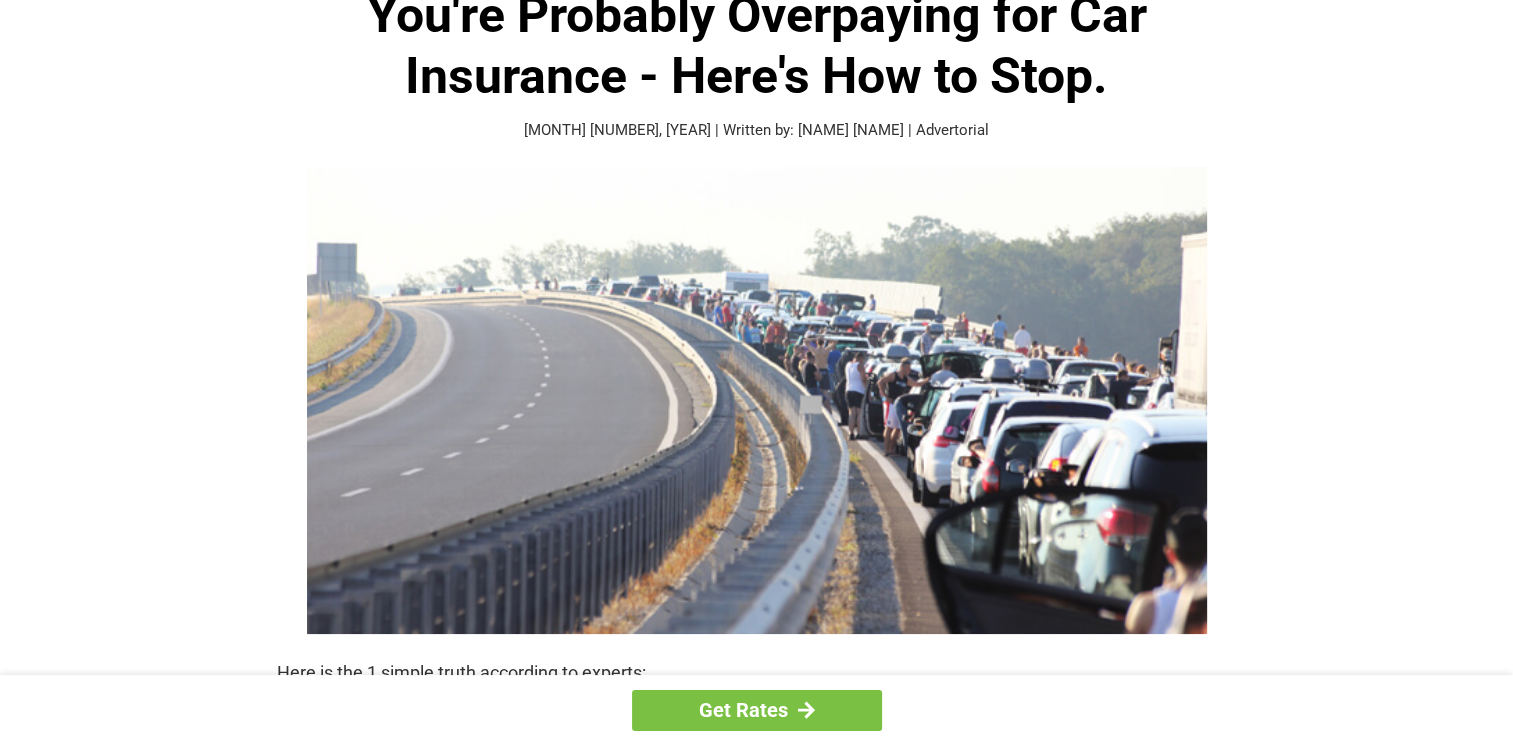 scroll, scrollTop: 133, scrollLeft: 0, axis: vertical 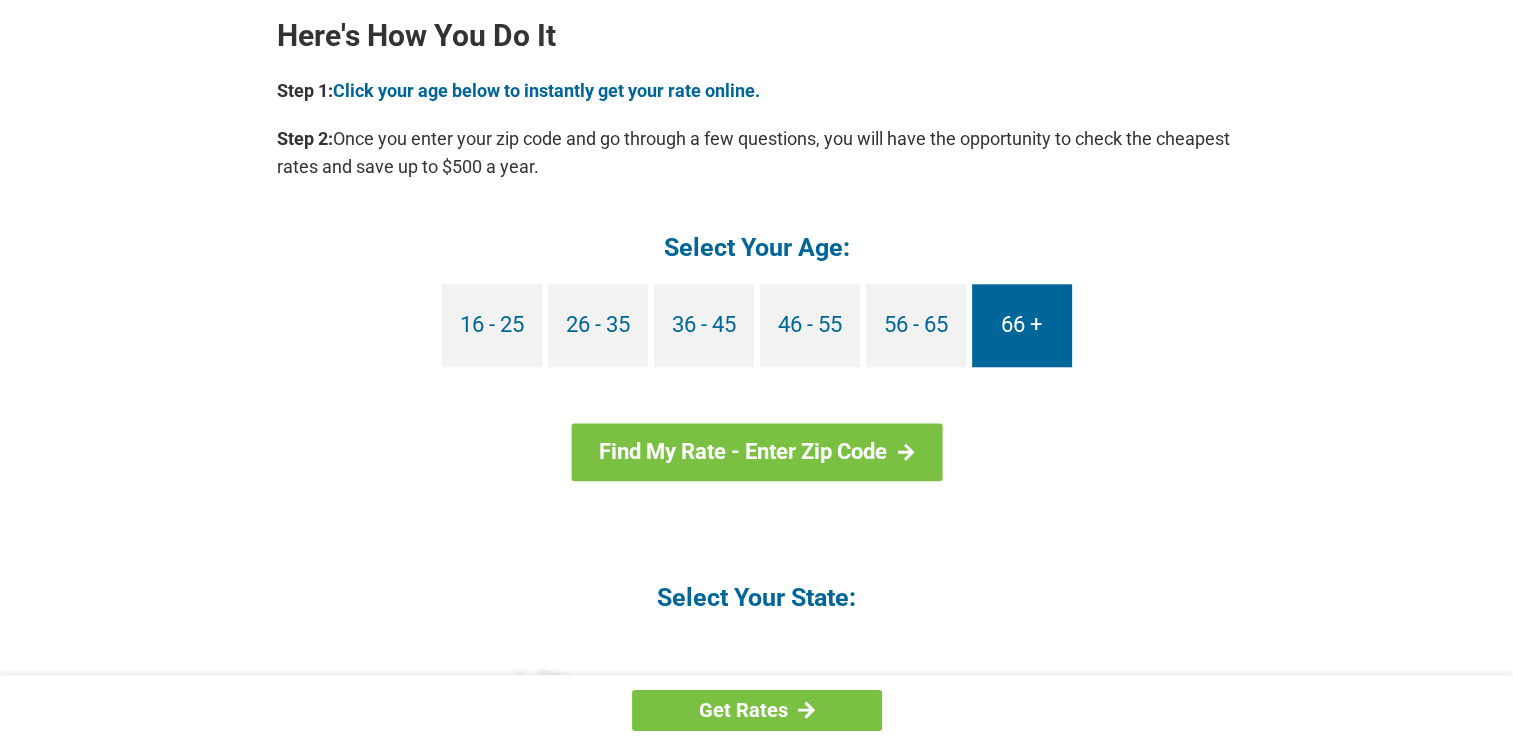 click on "66 +" at bounding box center [1022, 325] 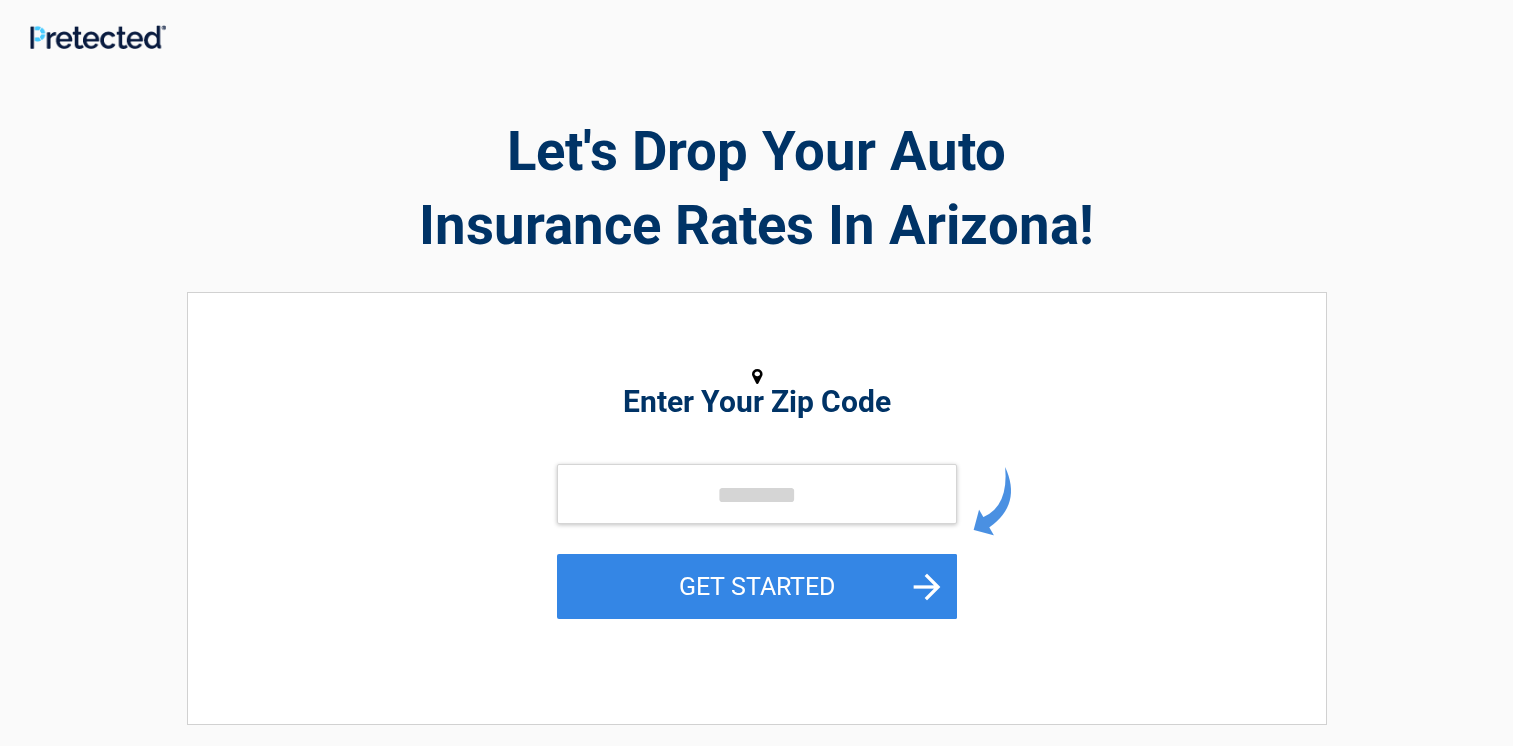 scroll, scrollTop: 0, scrollLeft: 0, axis: both 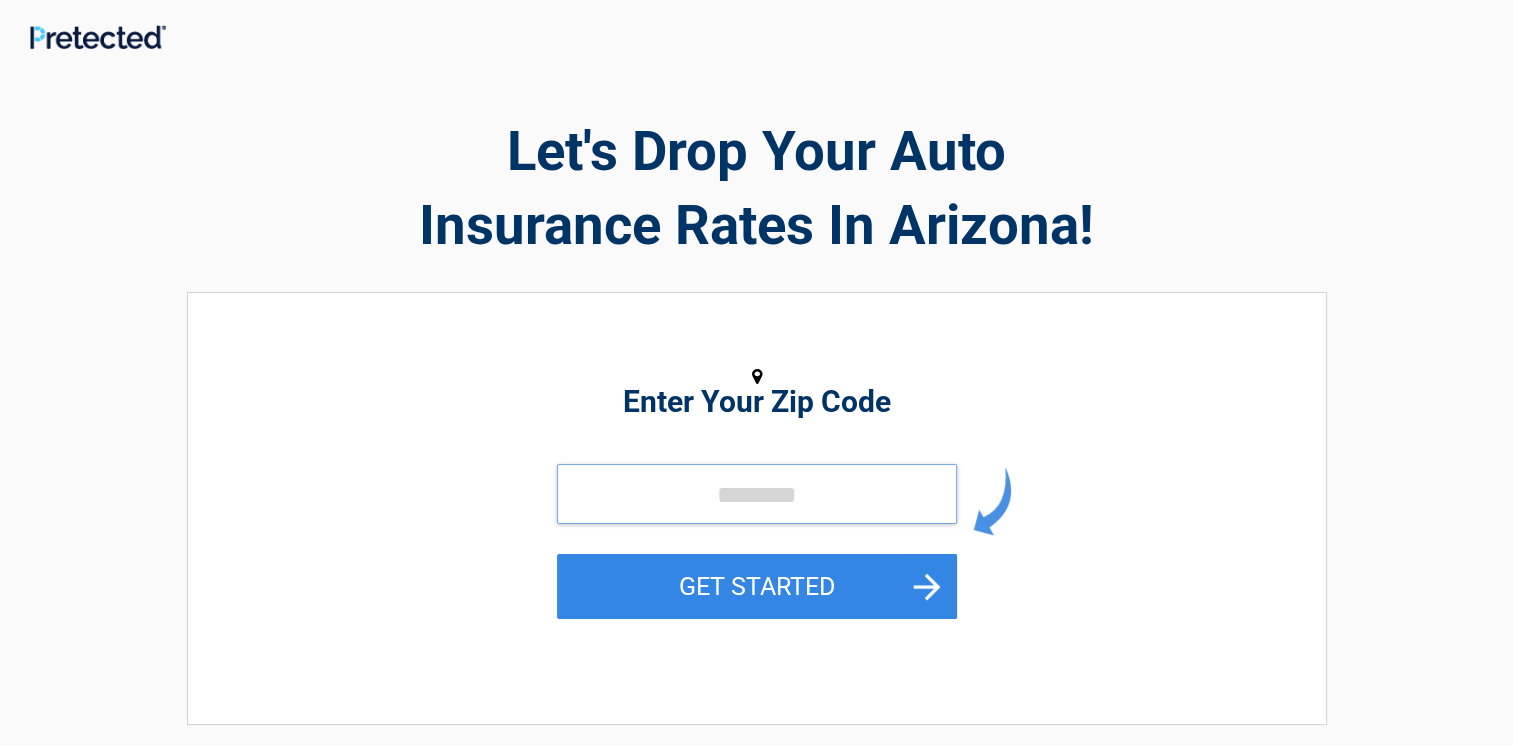 click at bounding box center [757, 494] 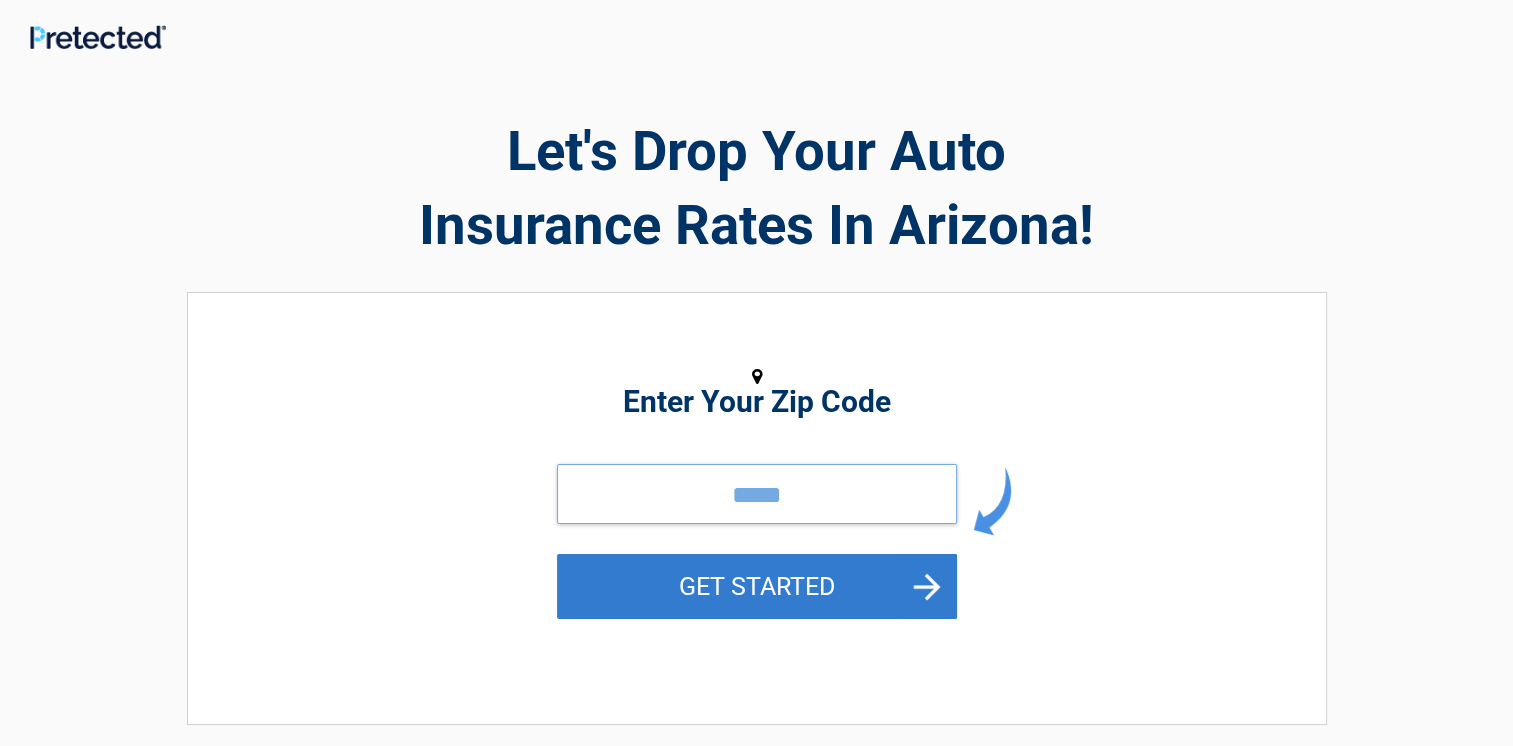 type on "*****" 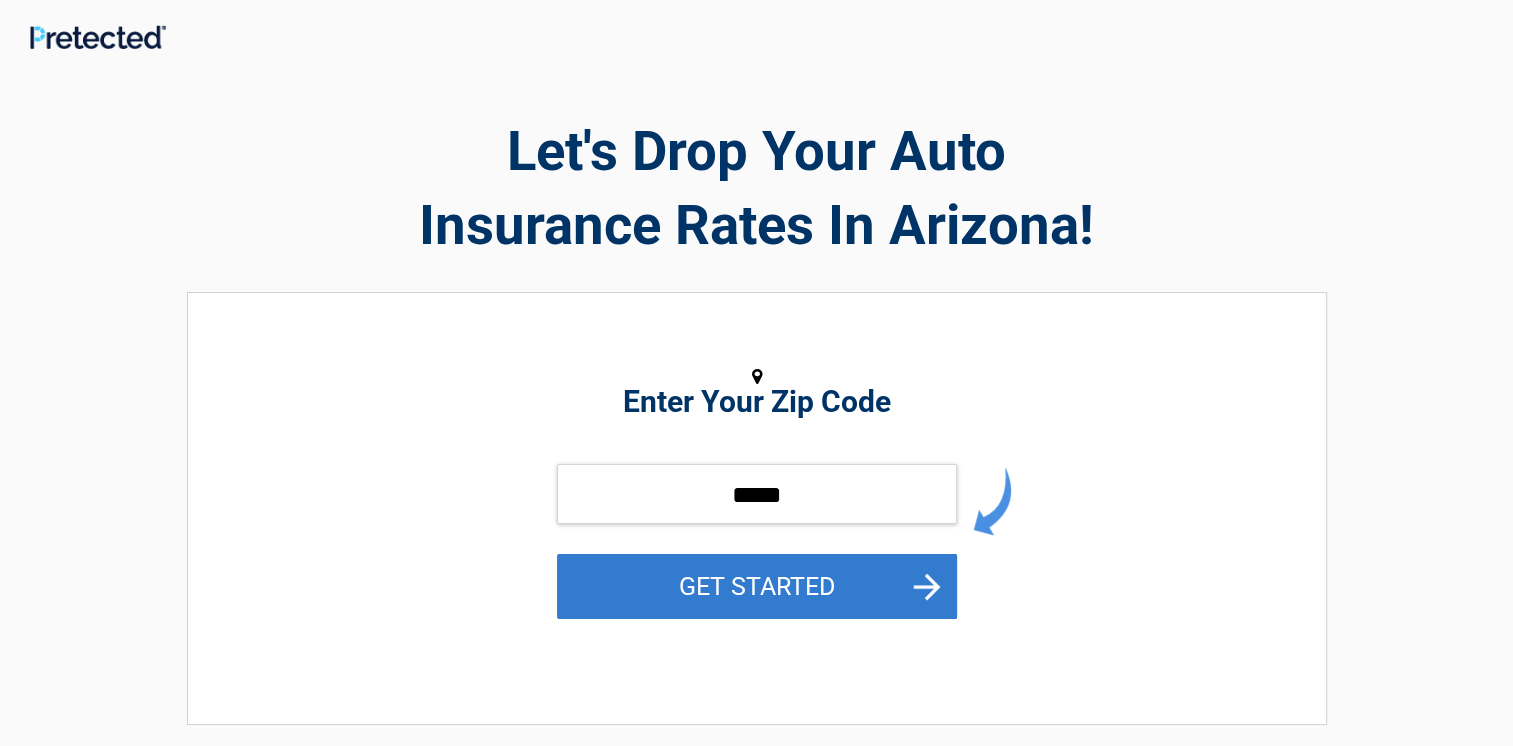 click on "GET STARTED" at bounding box center [757, 586] 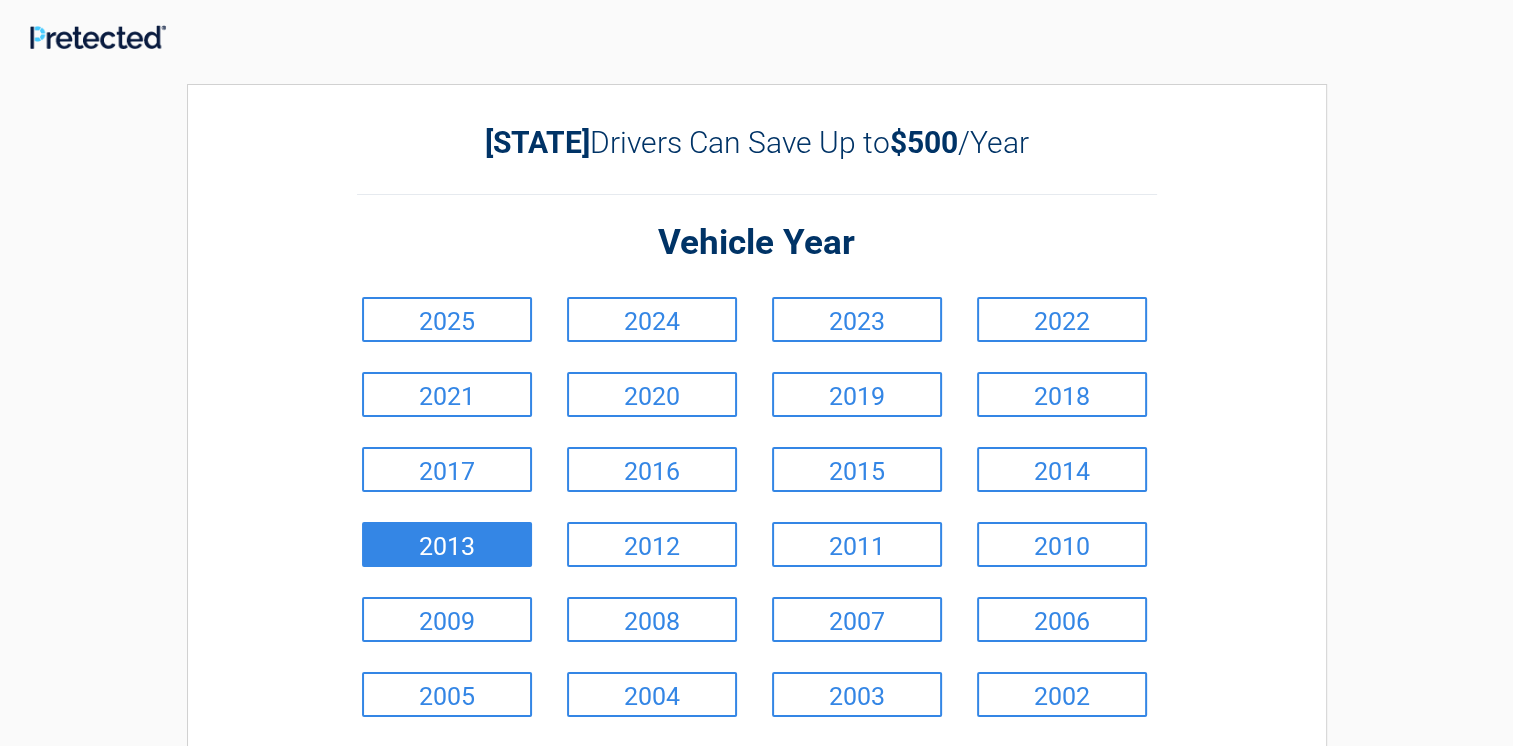 click on "2013" at bounding box center [447, 544] 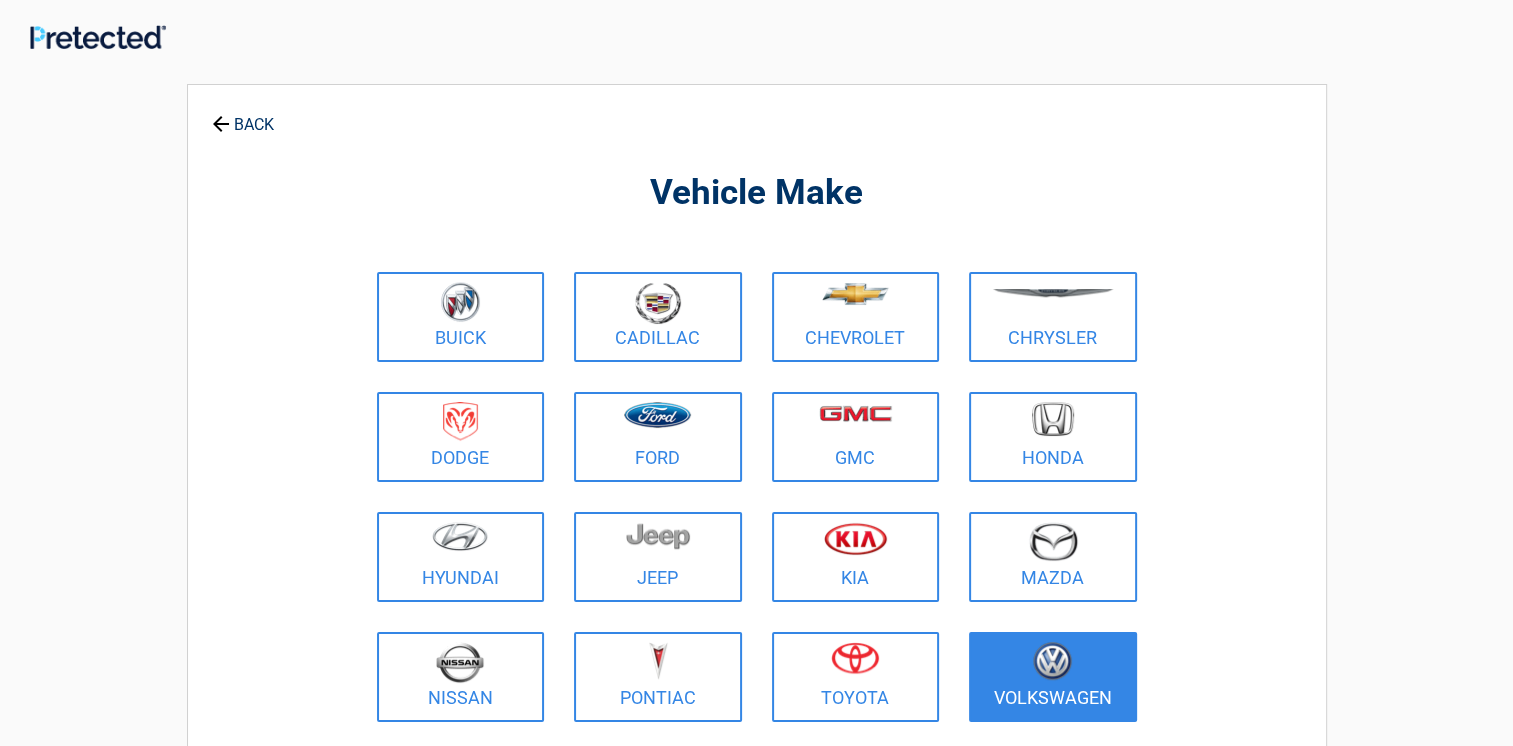 click at bounding box center (1052, 661) 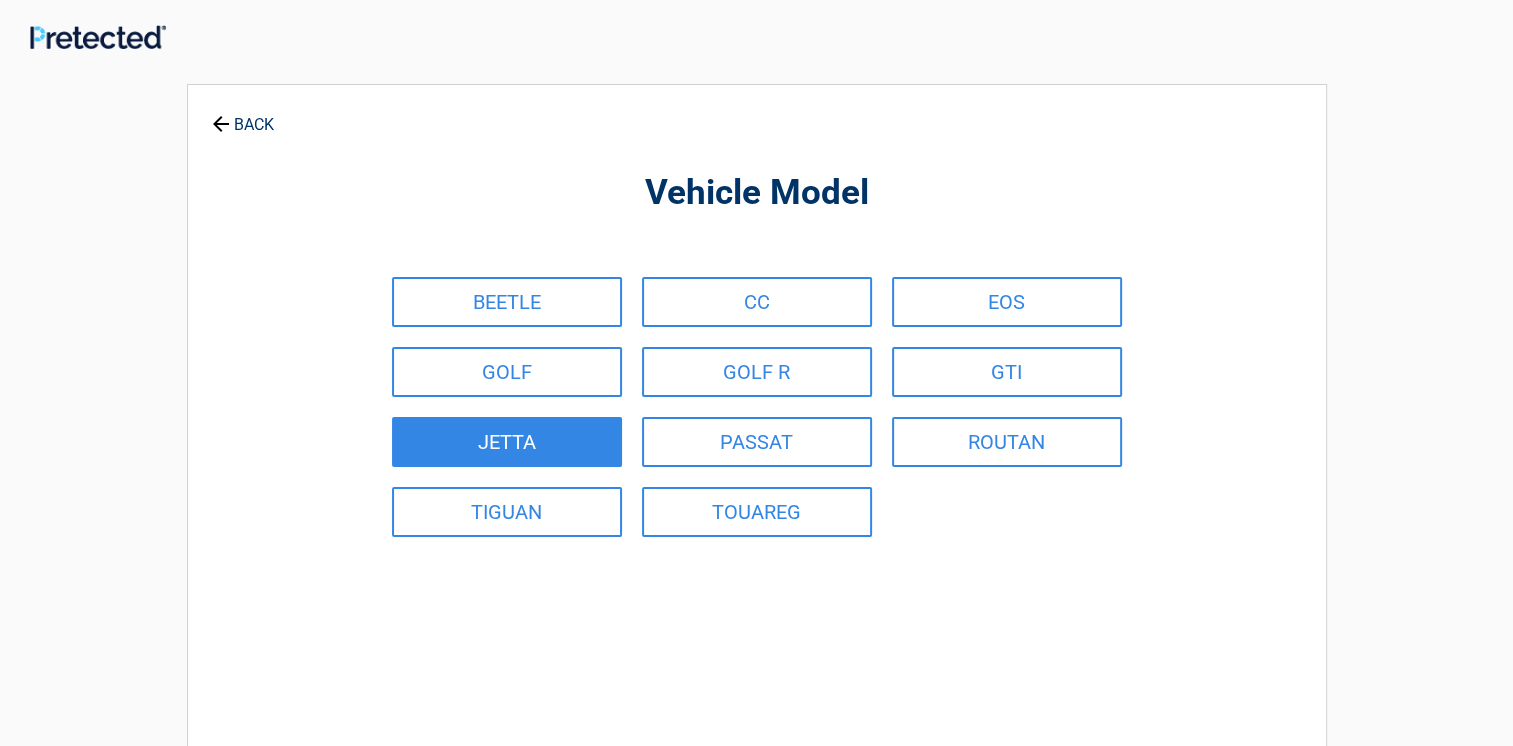 click on "JETTA" at bounding box center [507, 442] 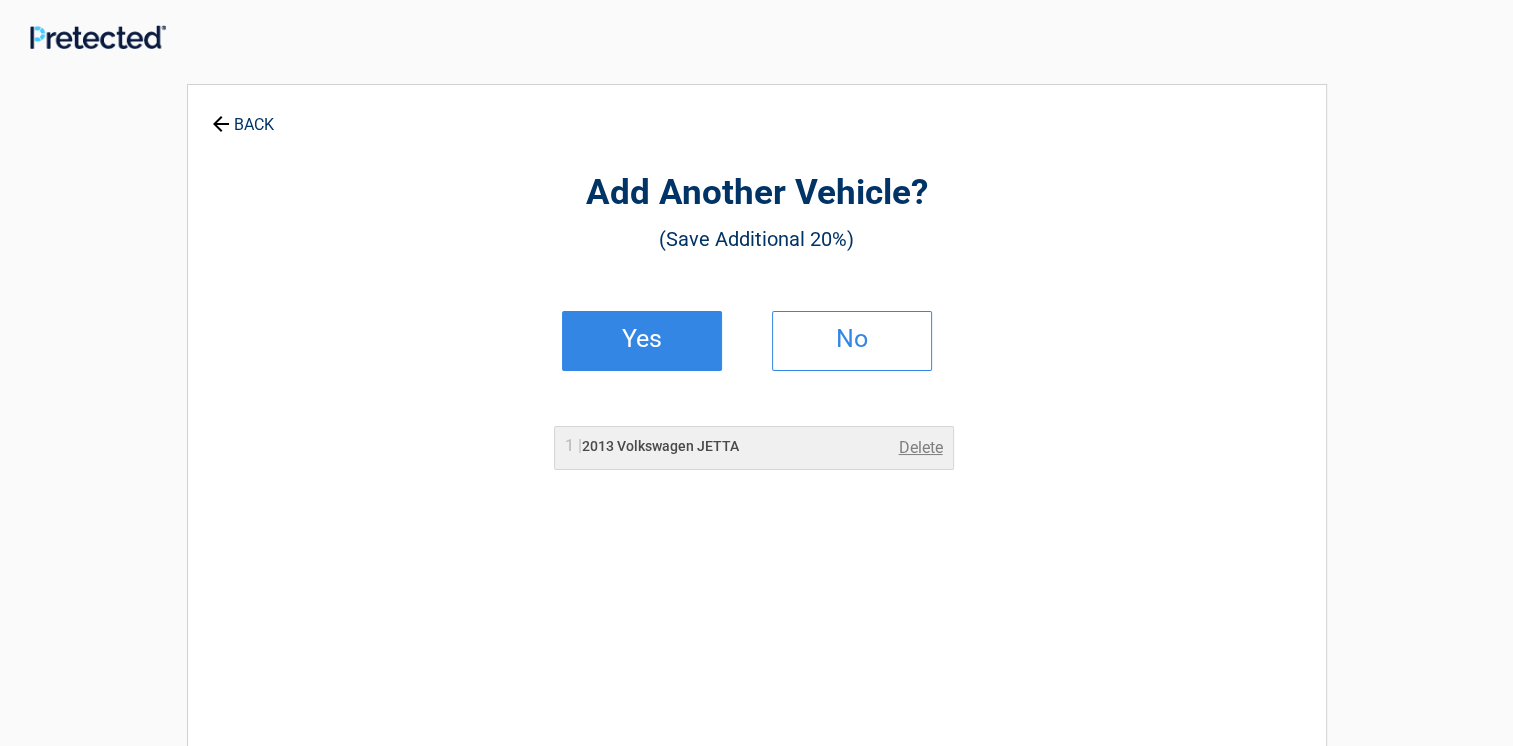 click on "Yes" at bounding box center [642, 339] 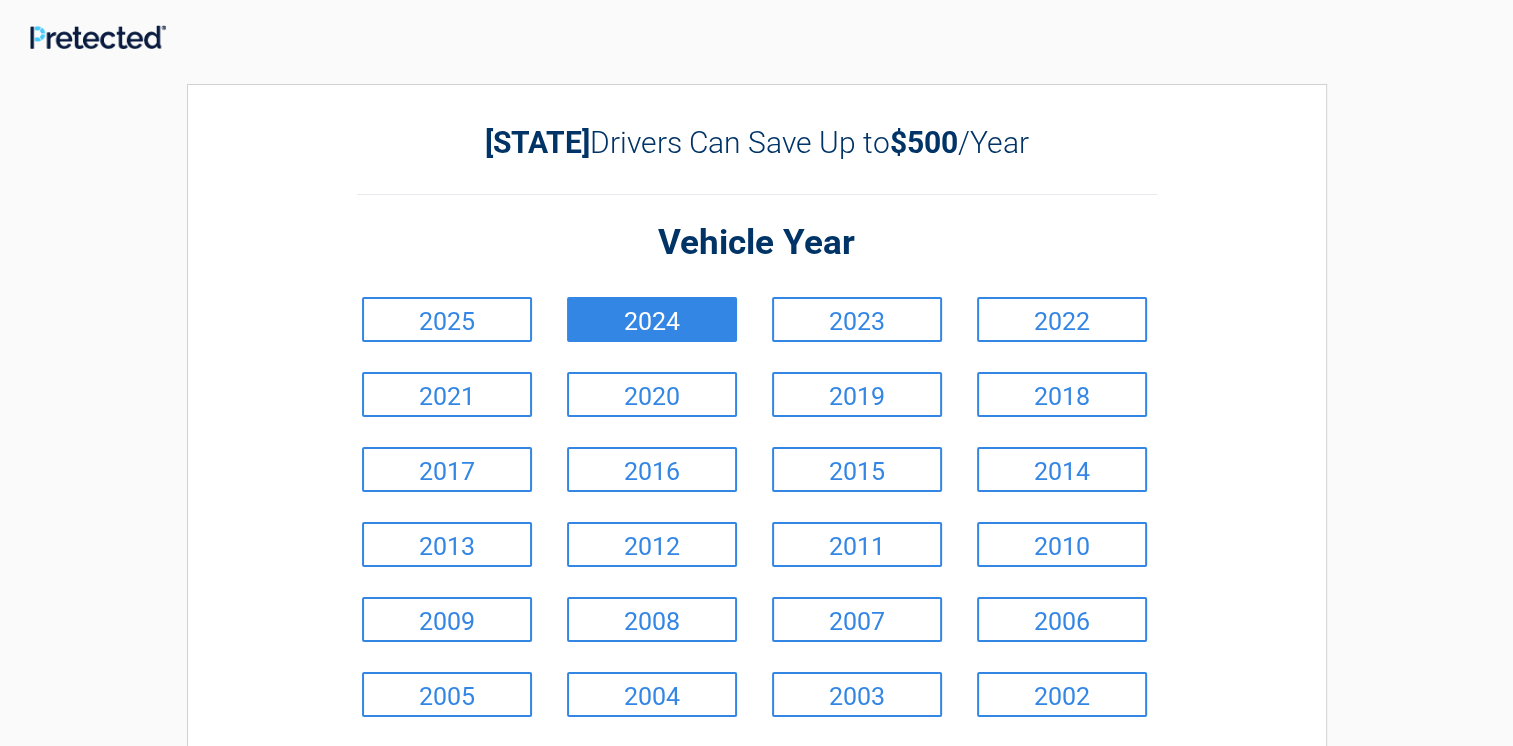 click on "2024" at bounding box center [652, 319] 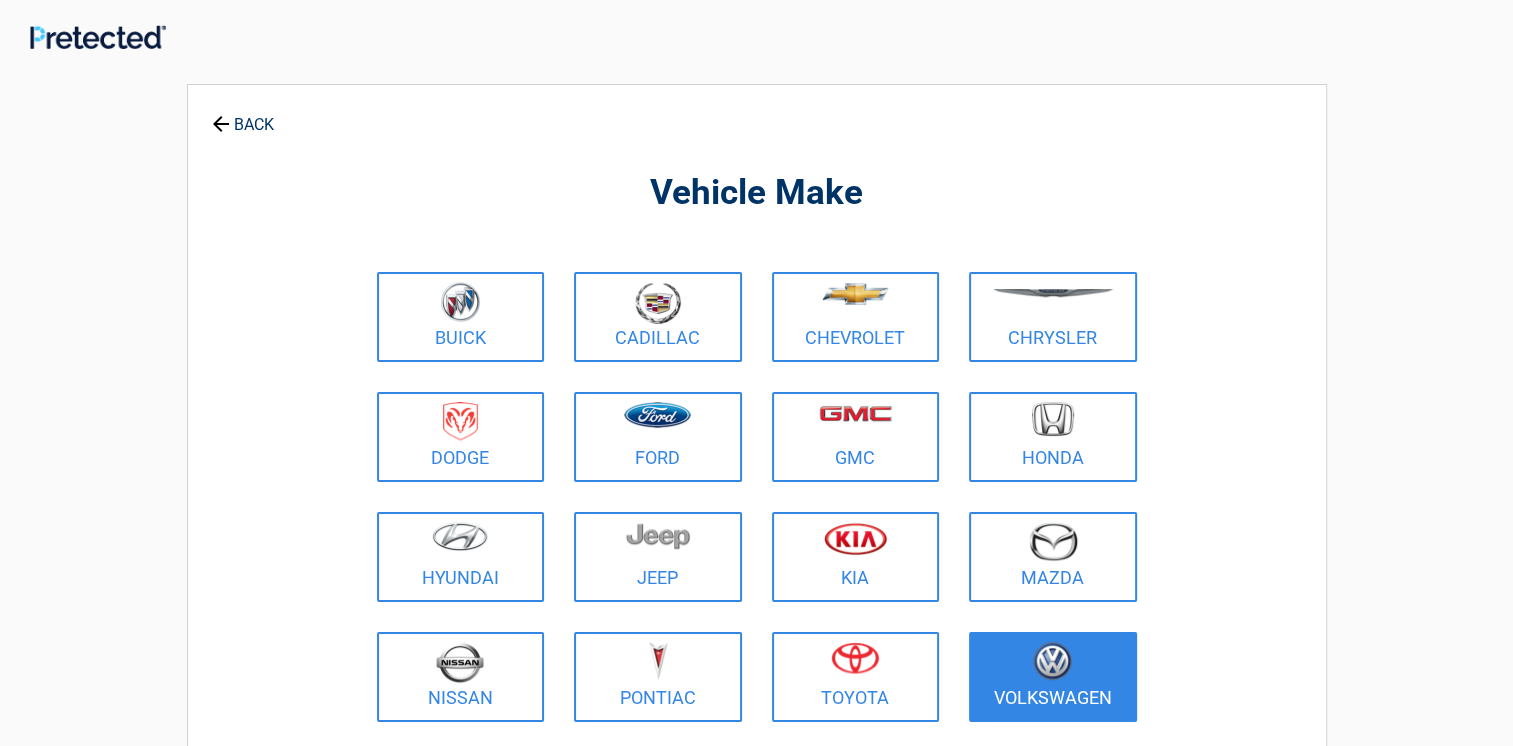 click at bounding box center [1053, 664] 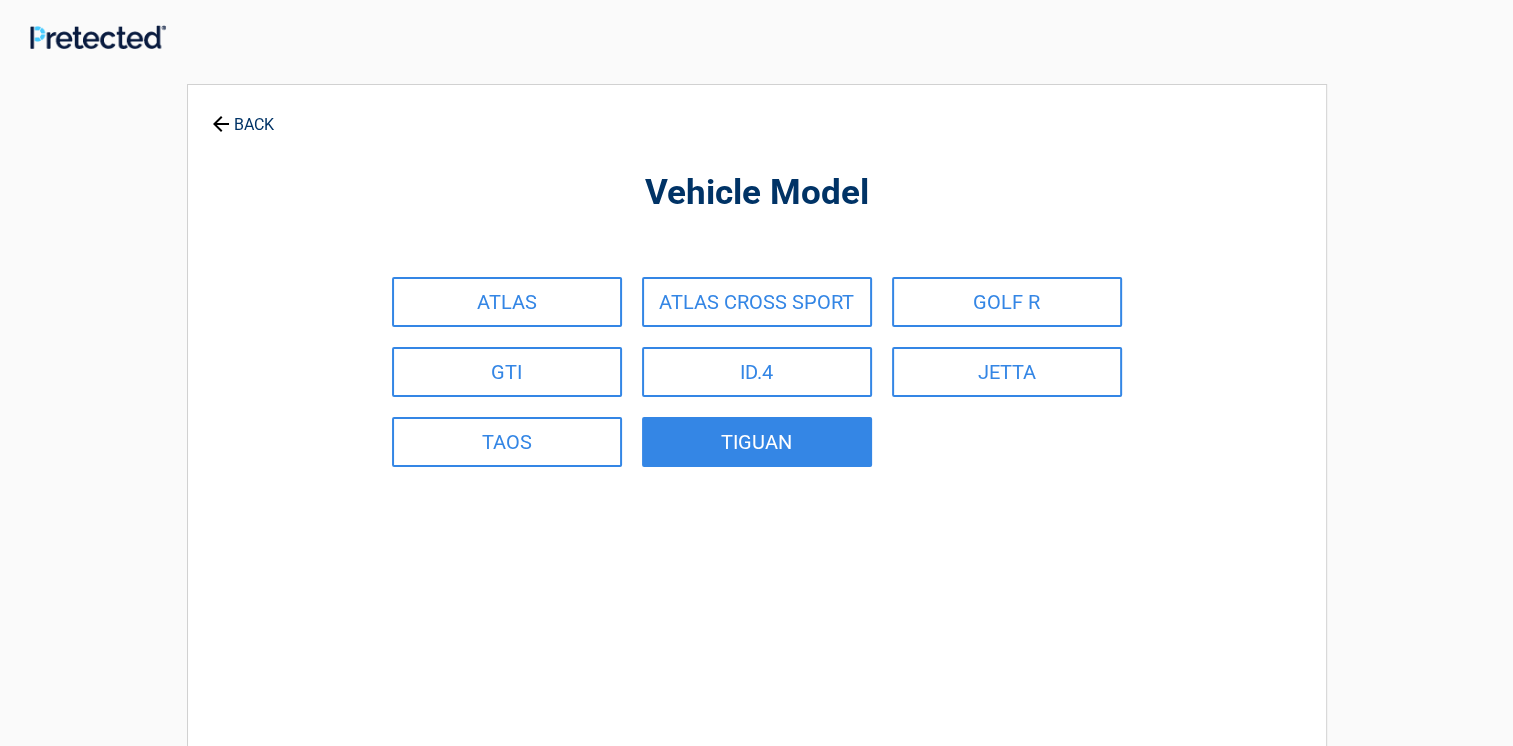 click on "TIGUAN" at bounding box center (757, 442) 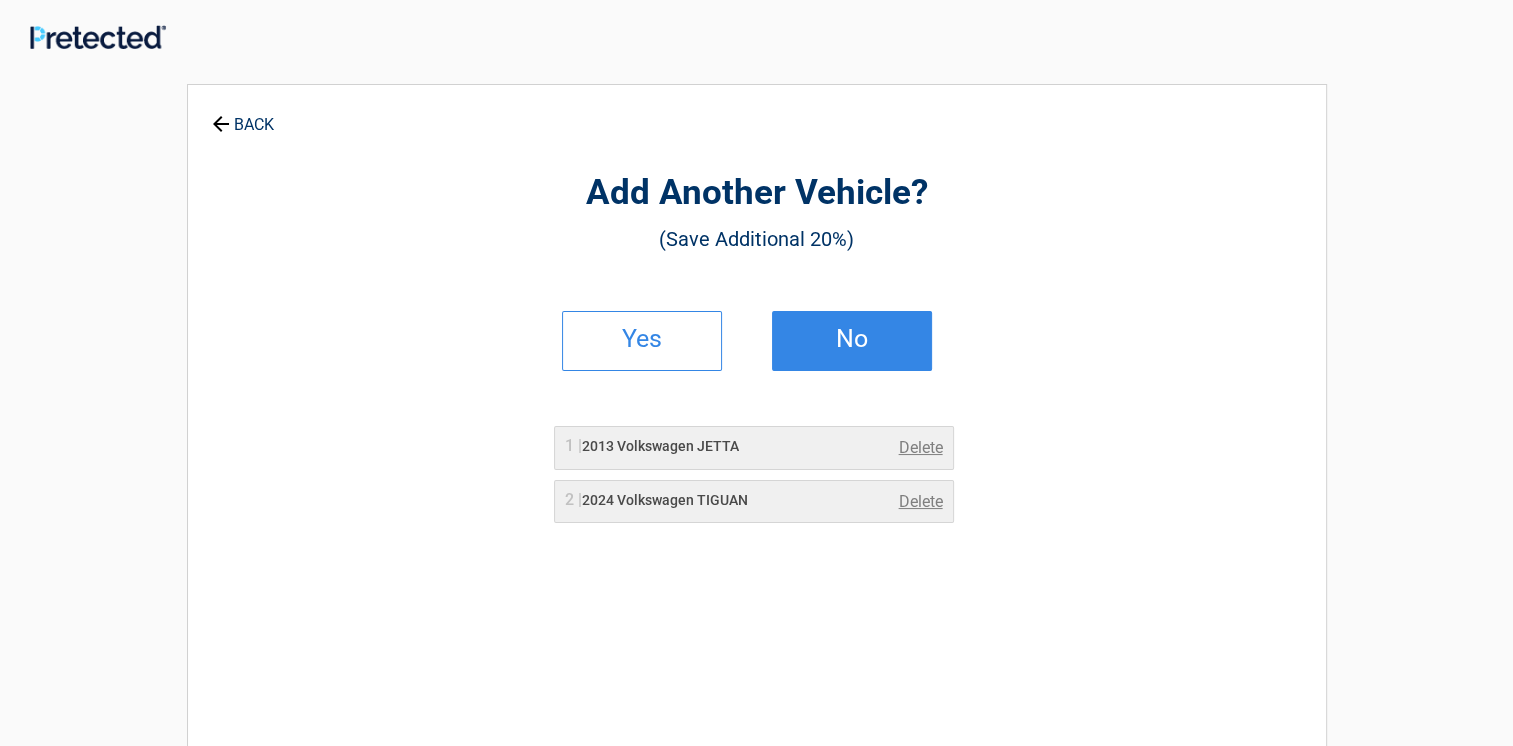 click on "No" at bounding box center (852, 339) 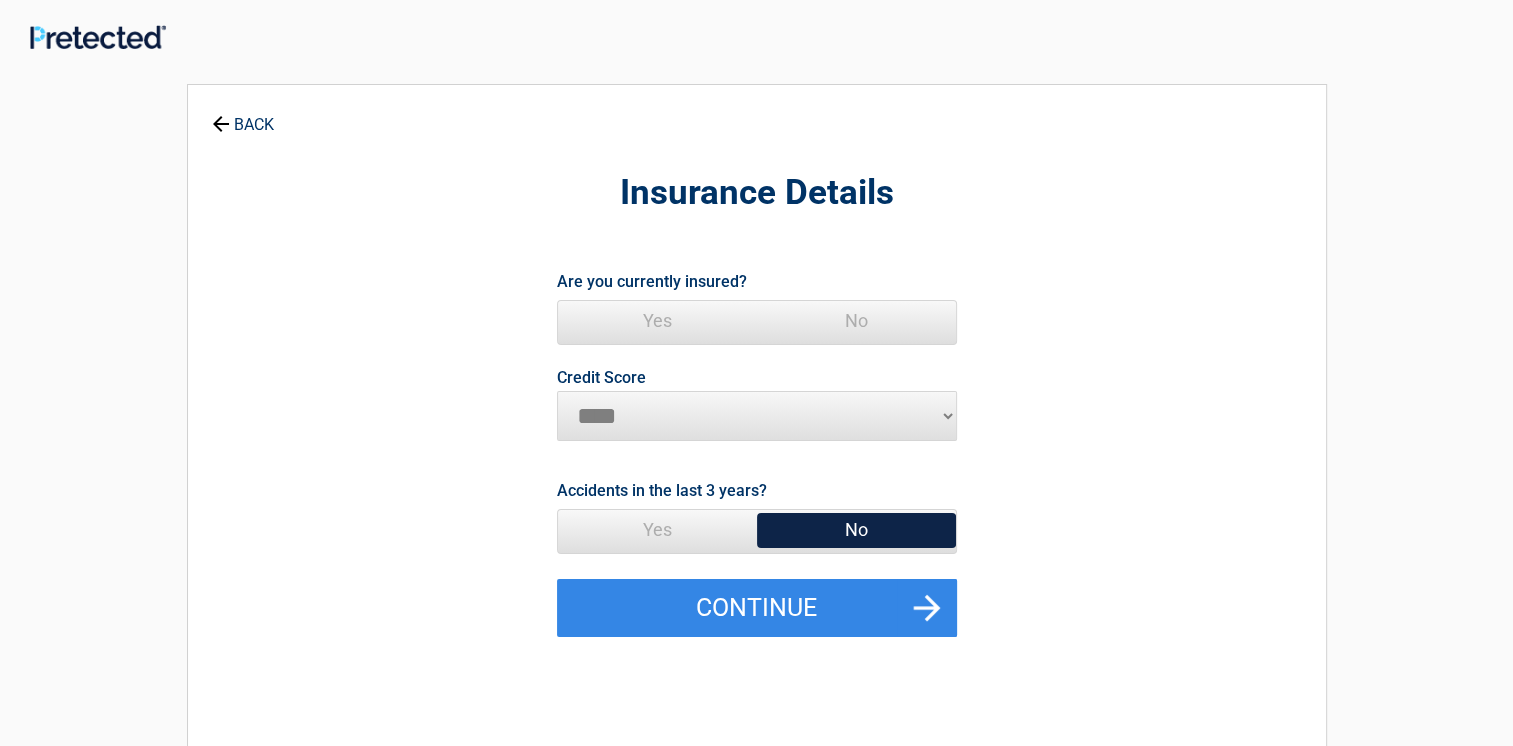 click on "Yes" at bounding box center (657, 321) 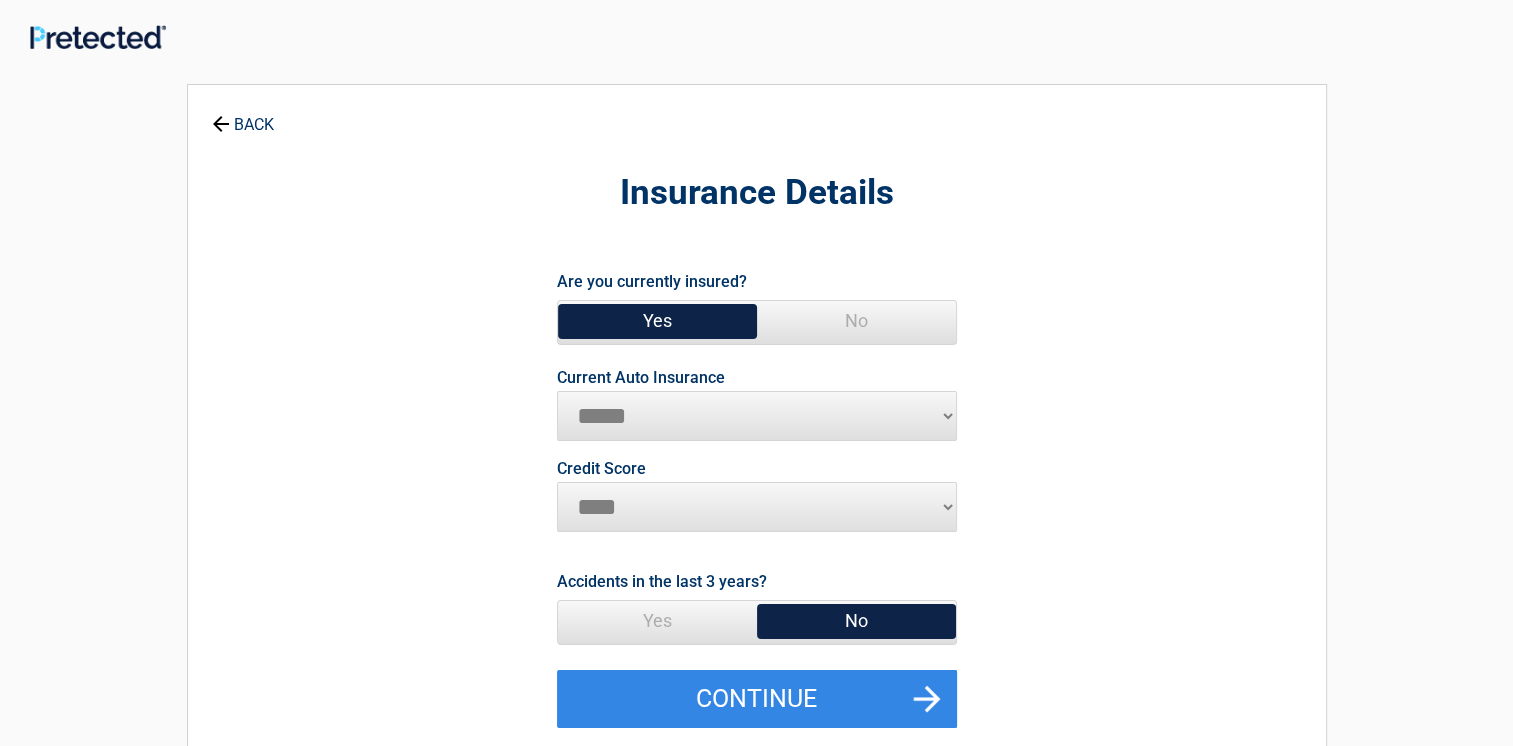click on "**********" at bounding box center [757, 416] 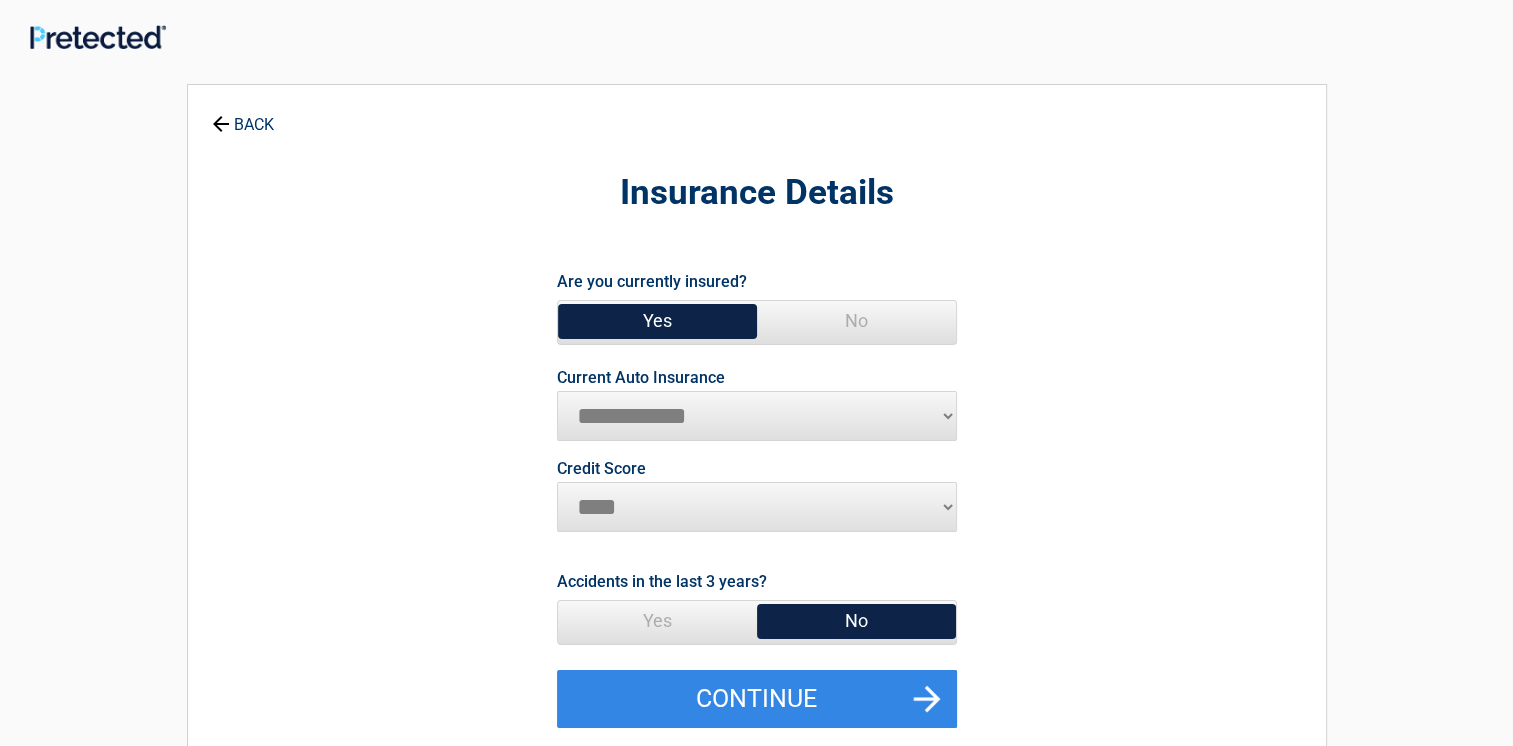 click on "**********" at bounding box center [757, 416] 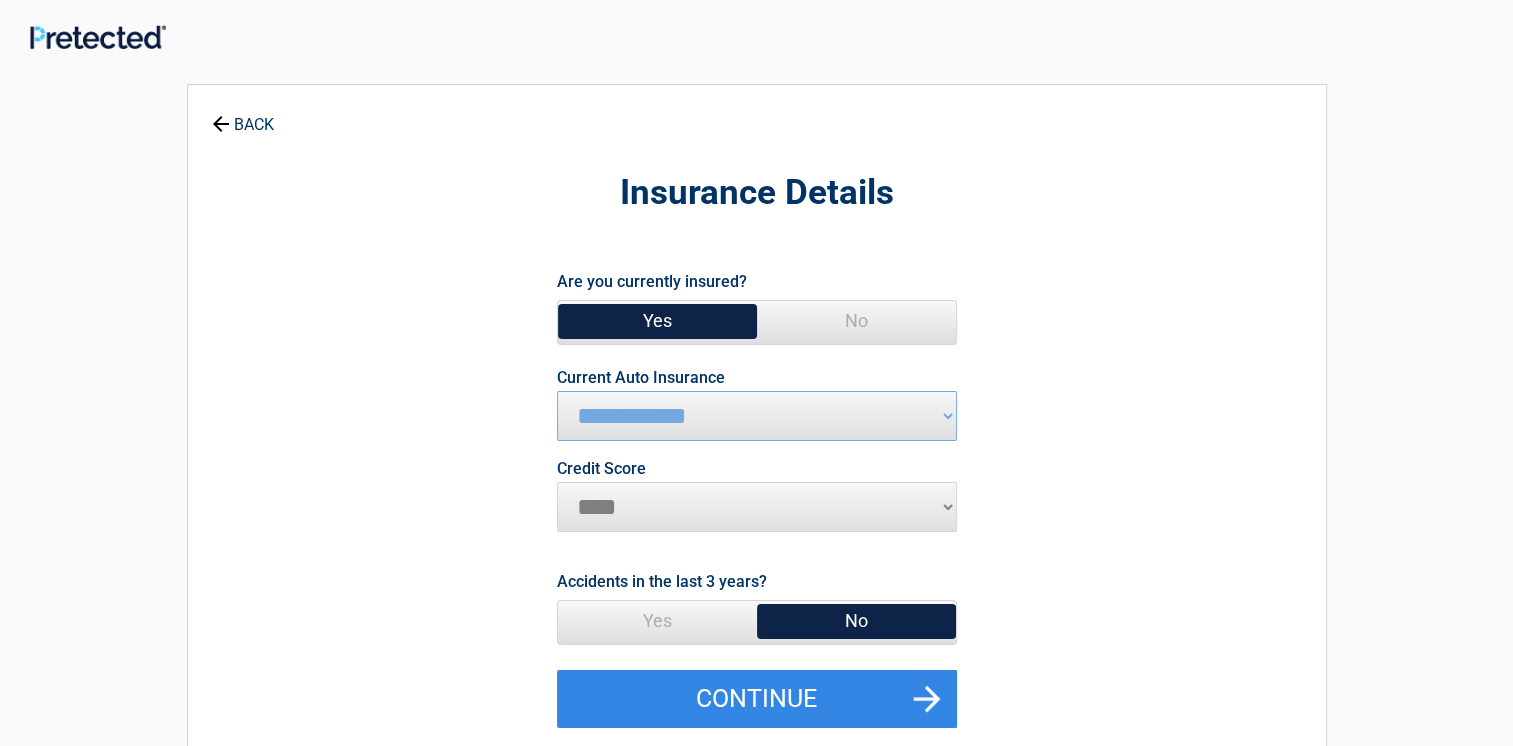 click on "*********
****
*******
****" at bounding box center [757, 507] 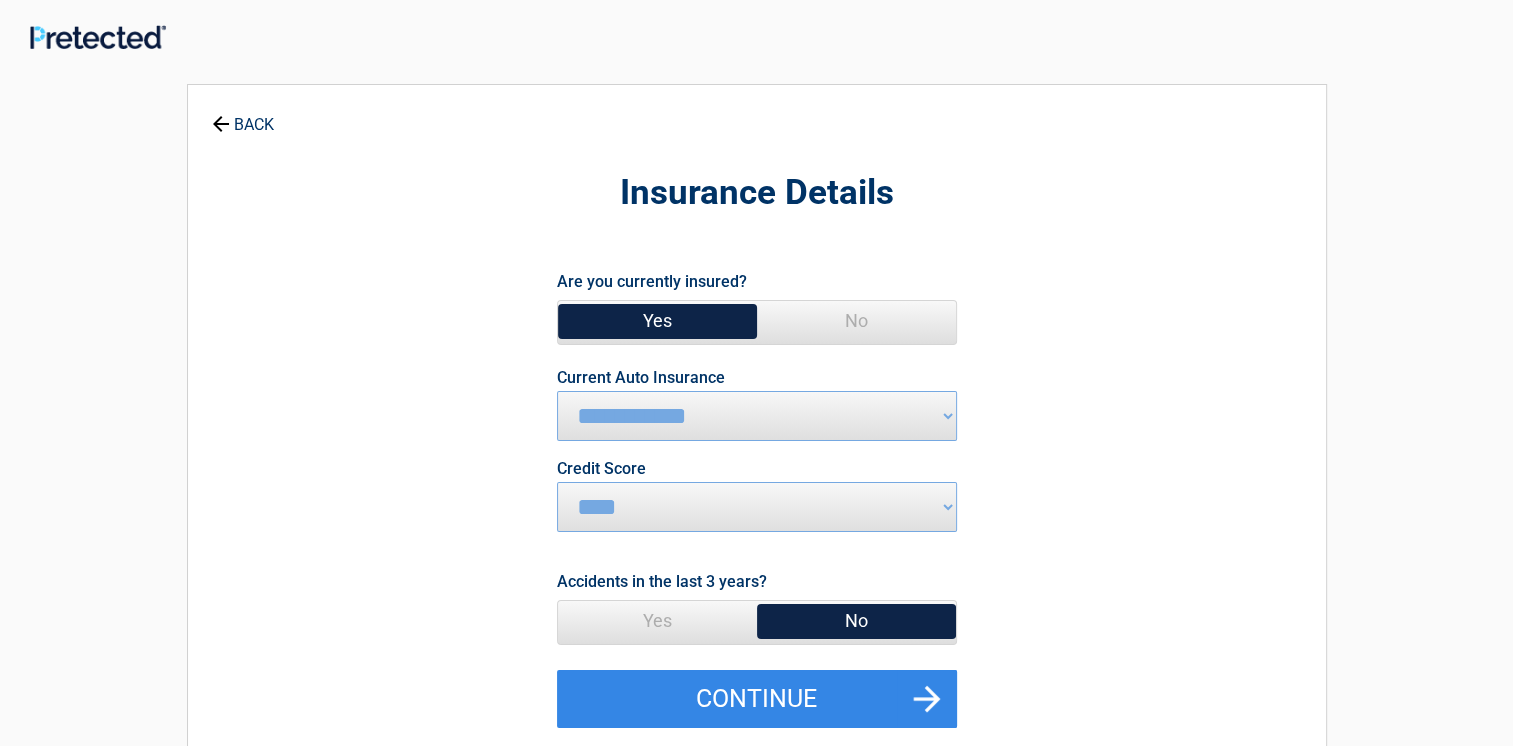 click on "Yes" at bounding box center (657, 621) 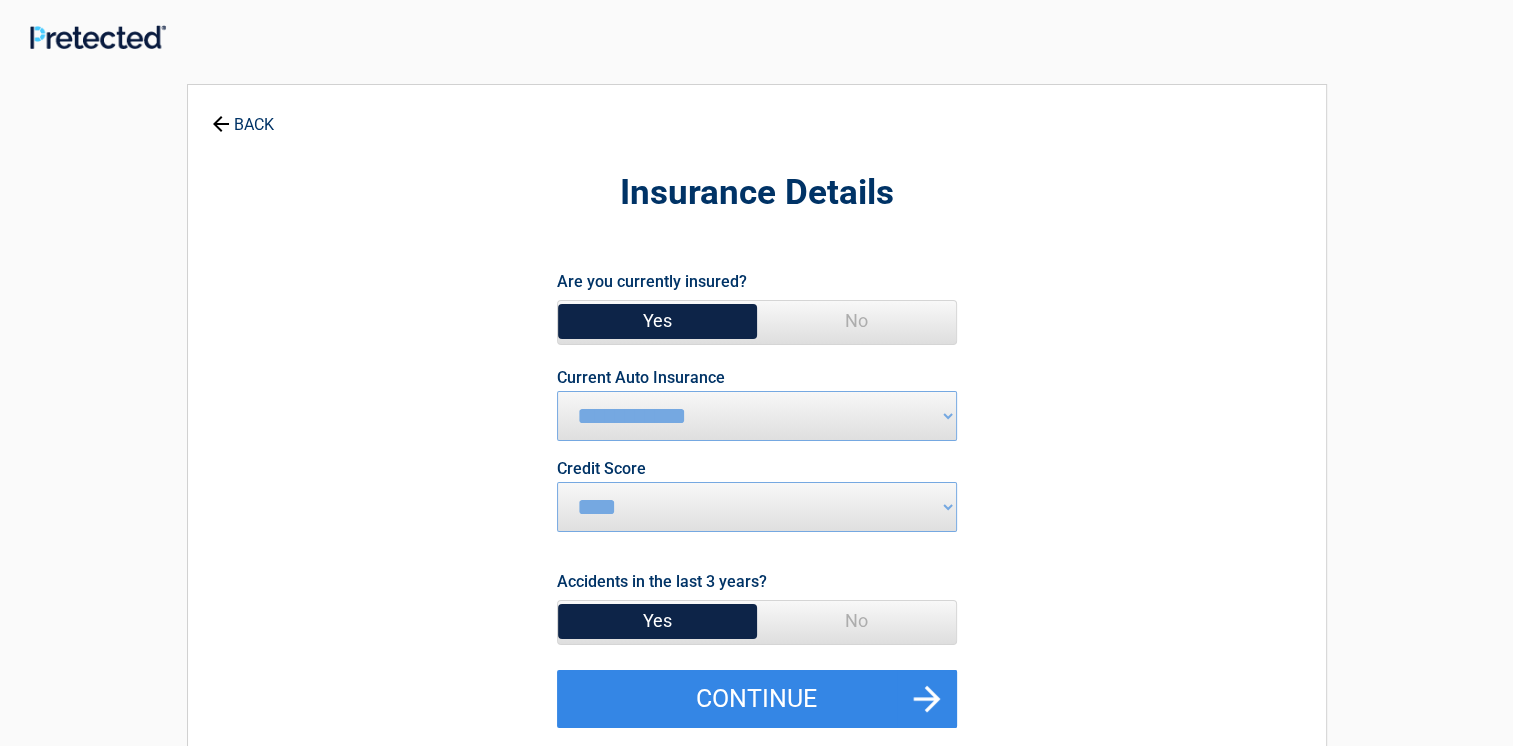 click on "No" at bounding box center (856, 621) 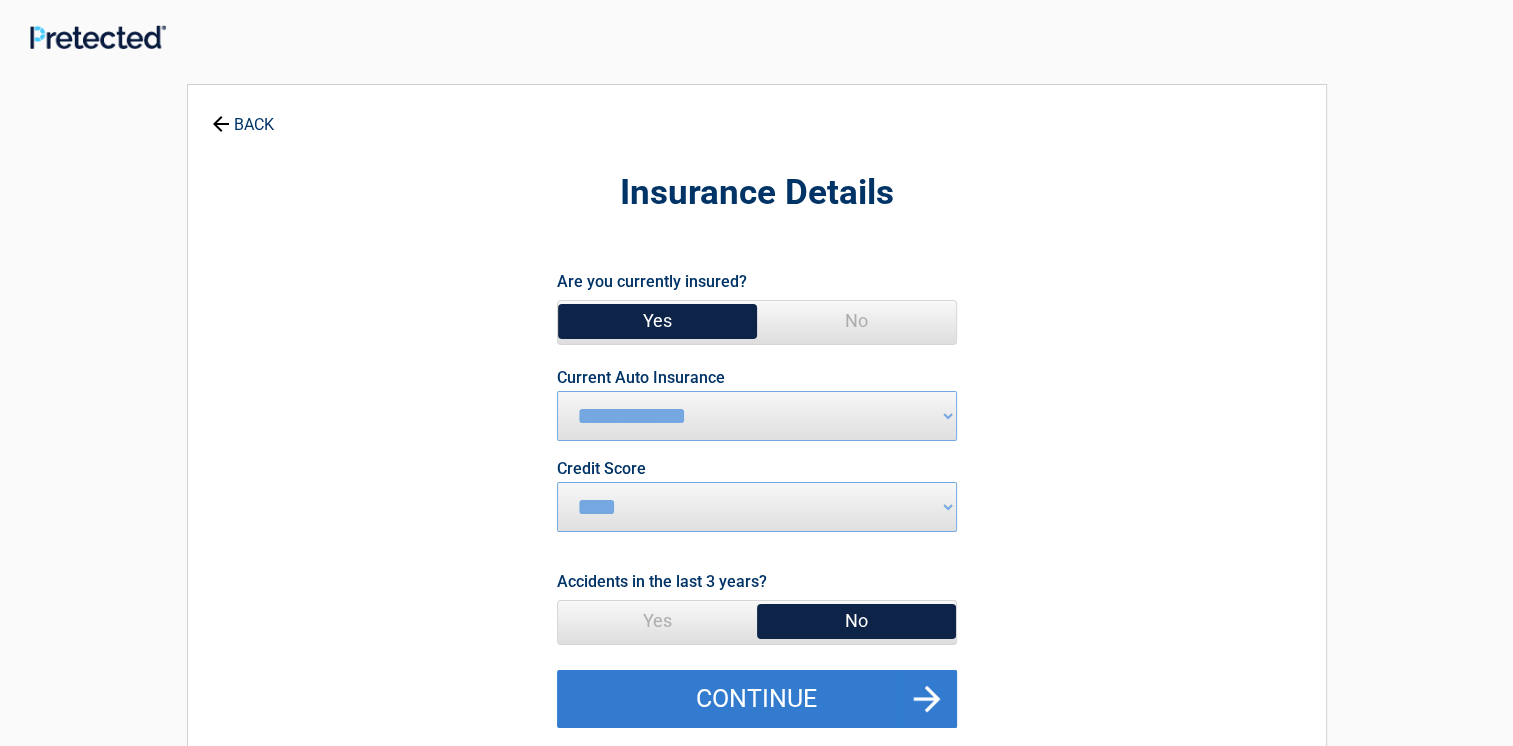 click on "Continue" at bounding box center (757, 699) 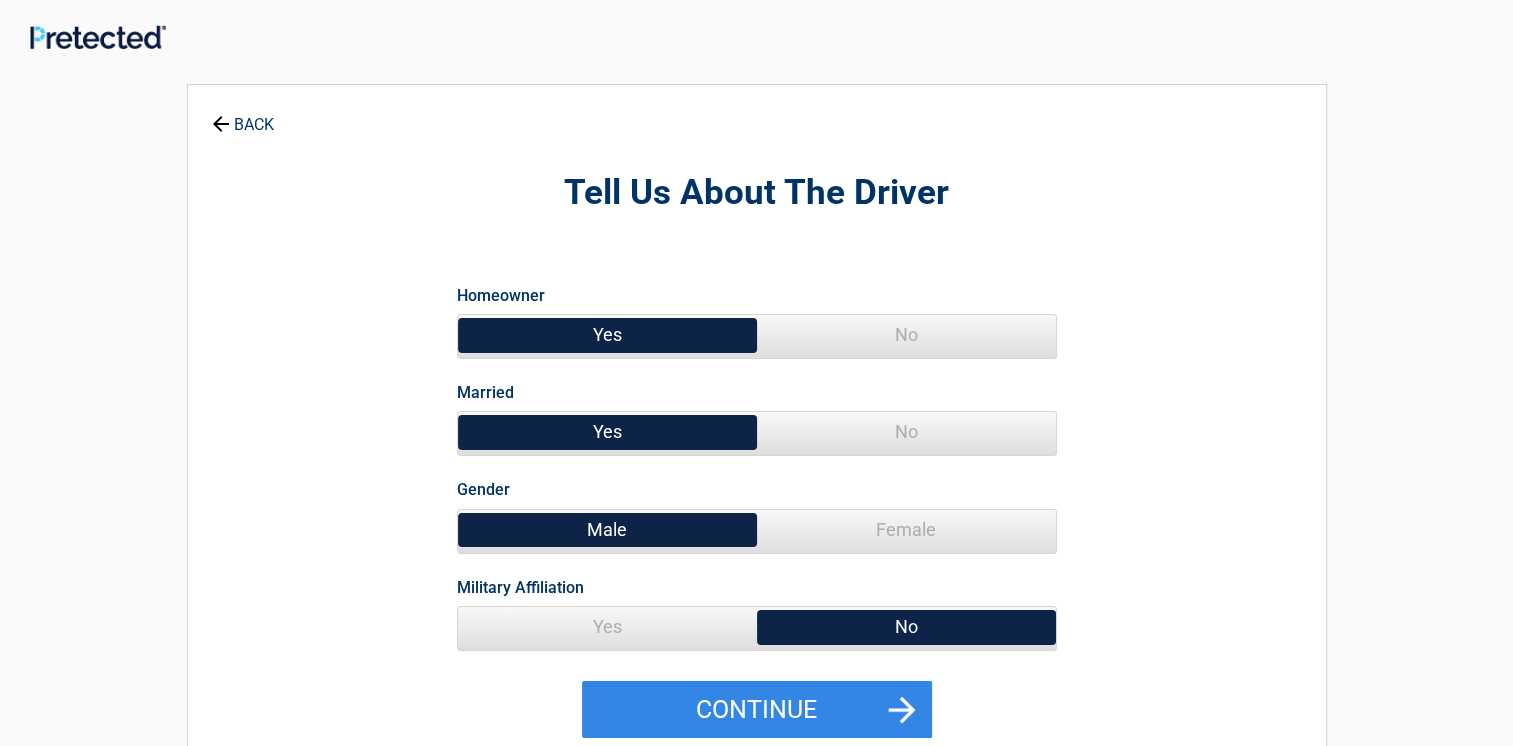 click on "Yes" at bounding box center (607, 335) 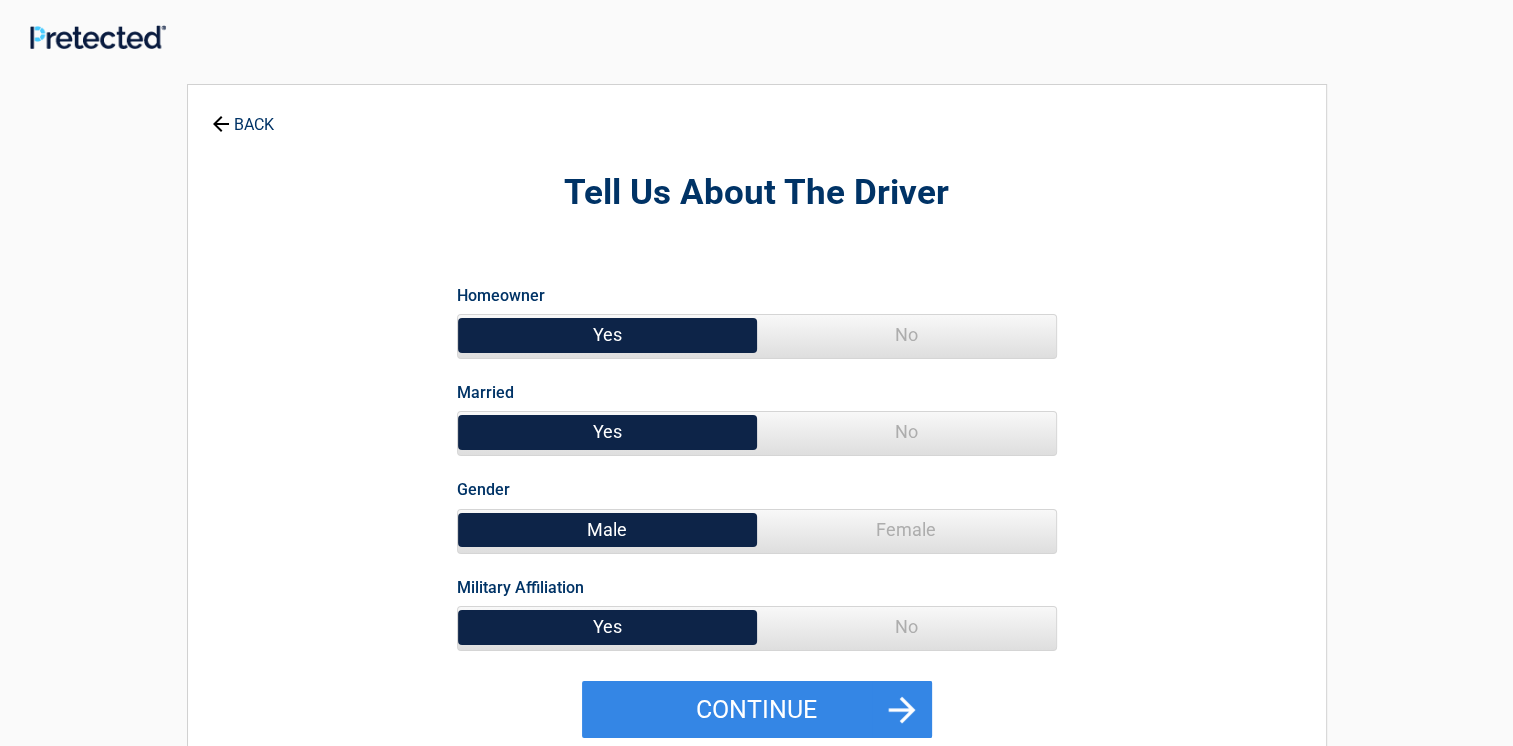 click on "Yes" at bounding box center (607, 627) 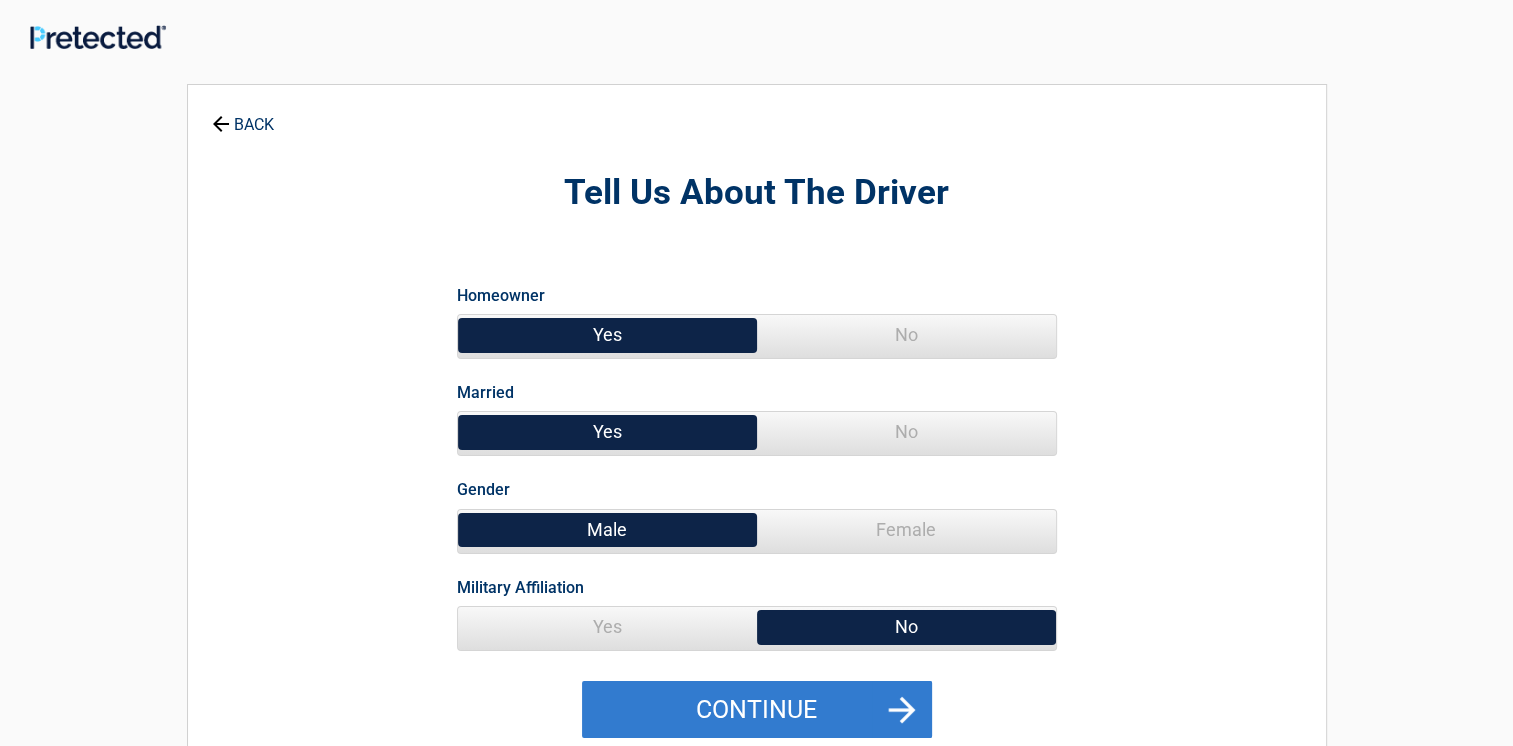 click on "Continue" at bounding box center (757, 710) 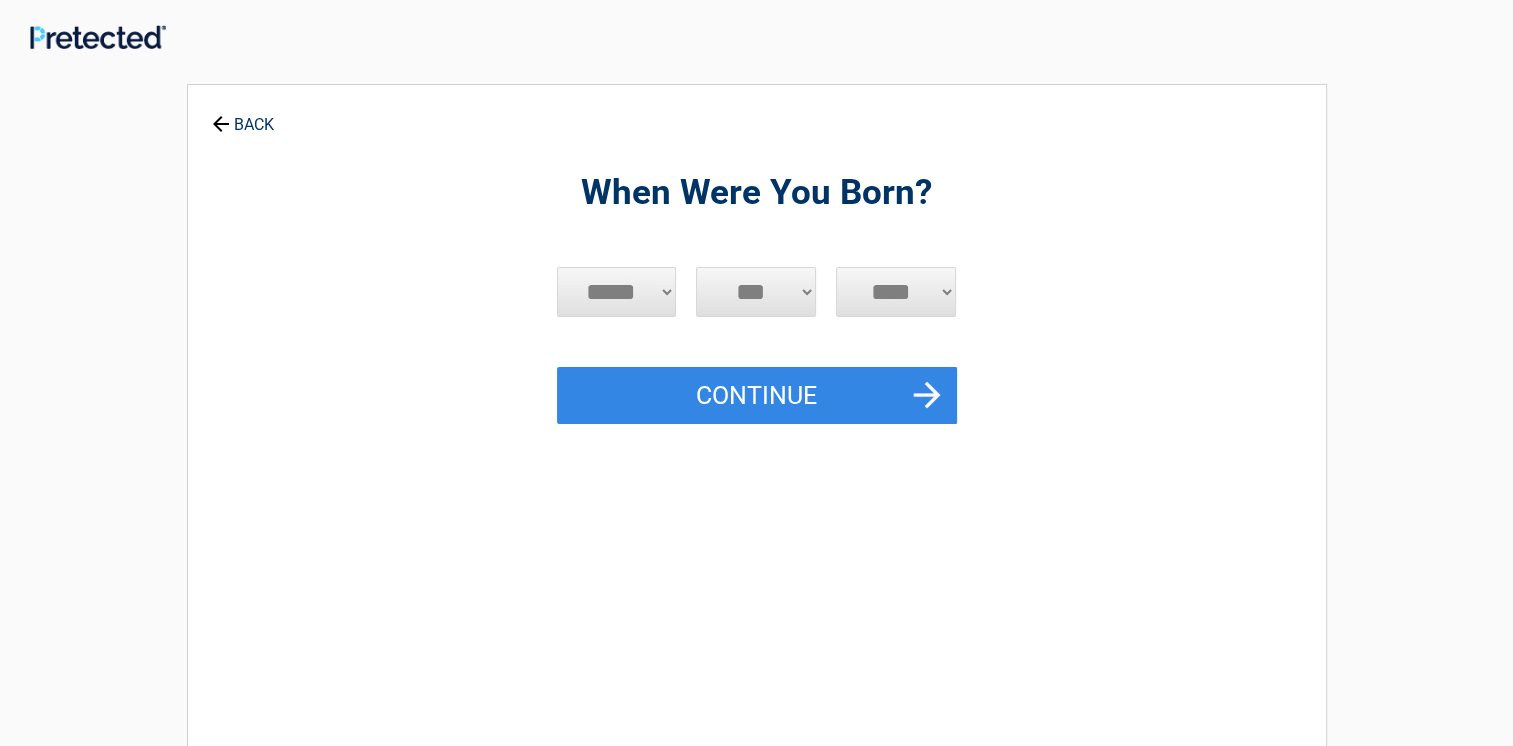 click on "*****
***
***
***
***
***
***
***
***
***
***
***
***" at bounding box center (617, 292) 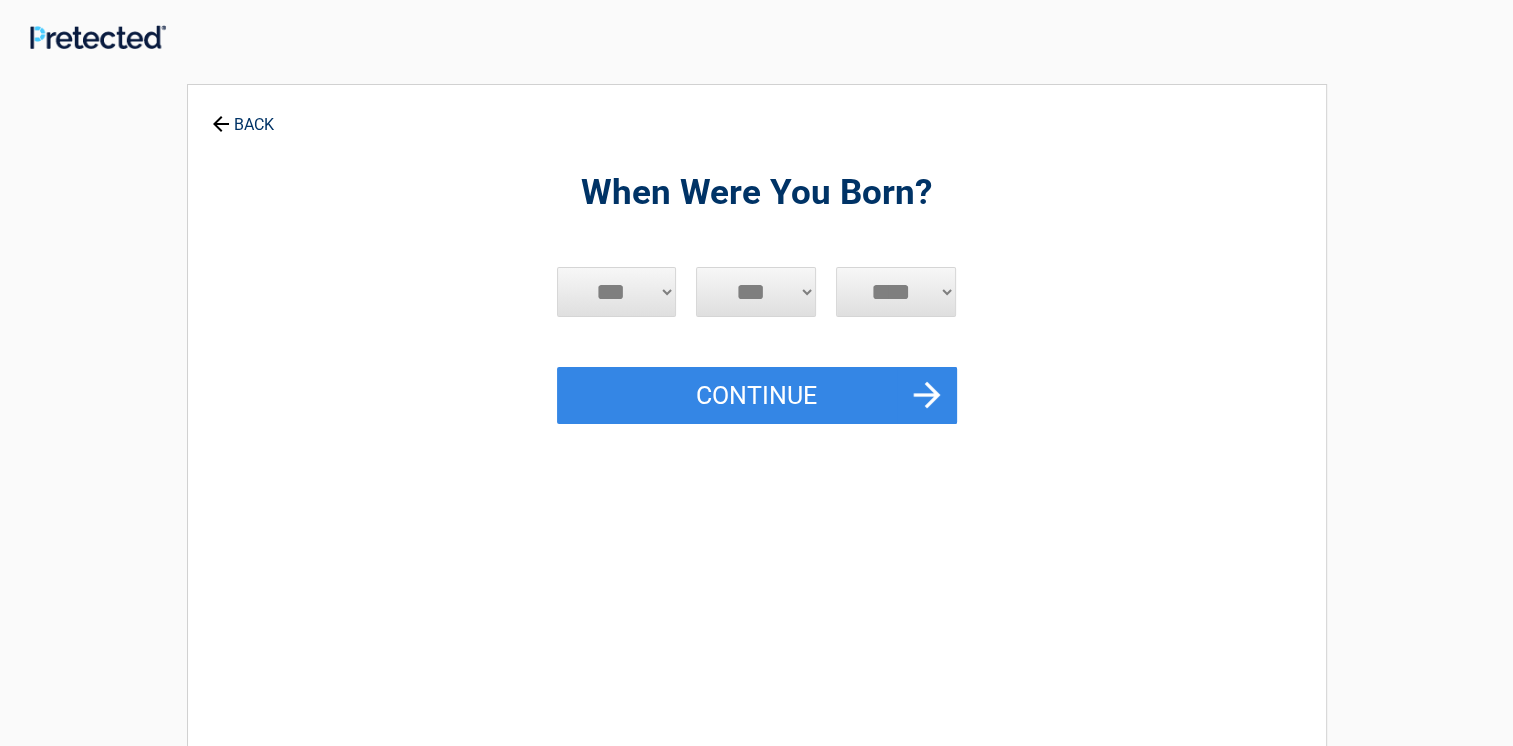 click on "*****
***
***
***
***
***
***
***
***
***
***
***
***" at bounding box center (617, 292) 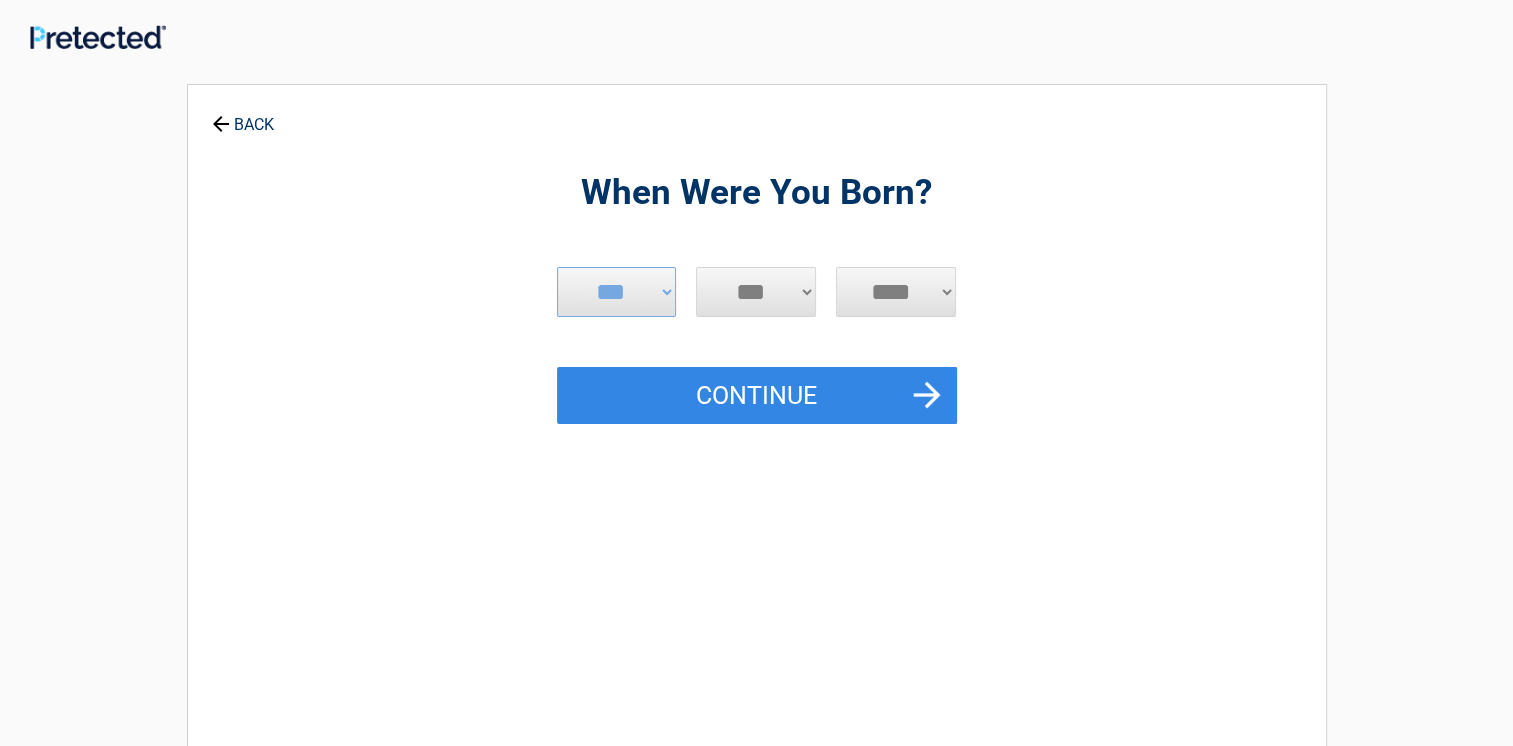click on "*** * * * * * * * * * ** ** ** ** ** ** ** ** ** ** ** ** ** ** ** ** ** ** ** ** ** **" at bounding box center (756, 292) 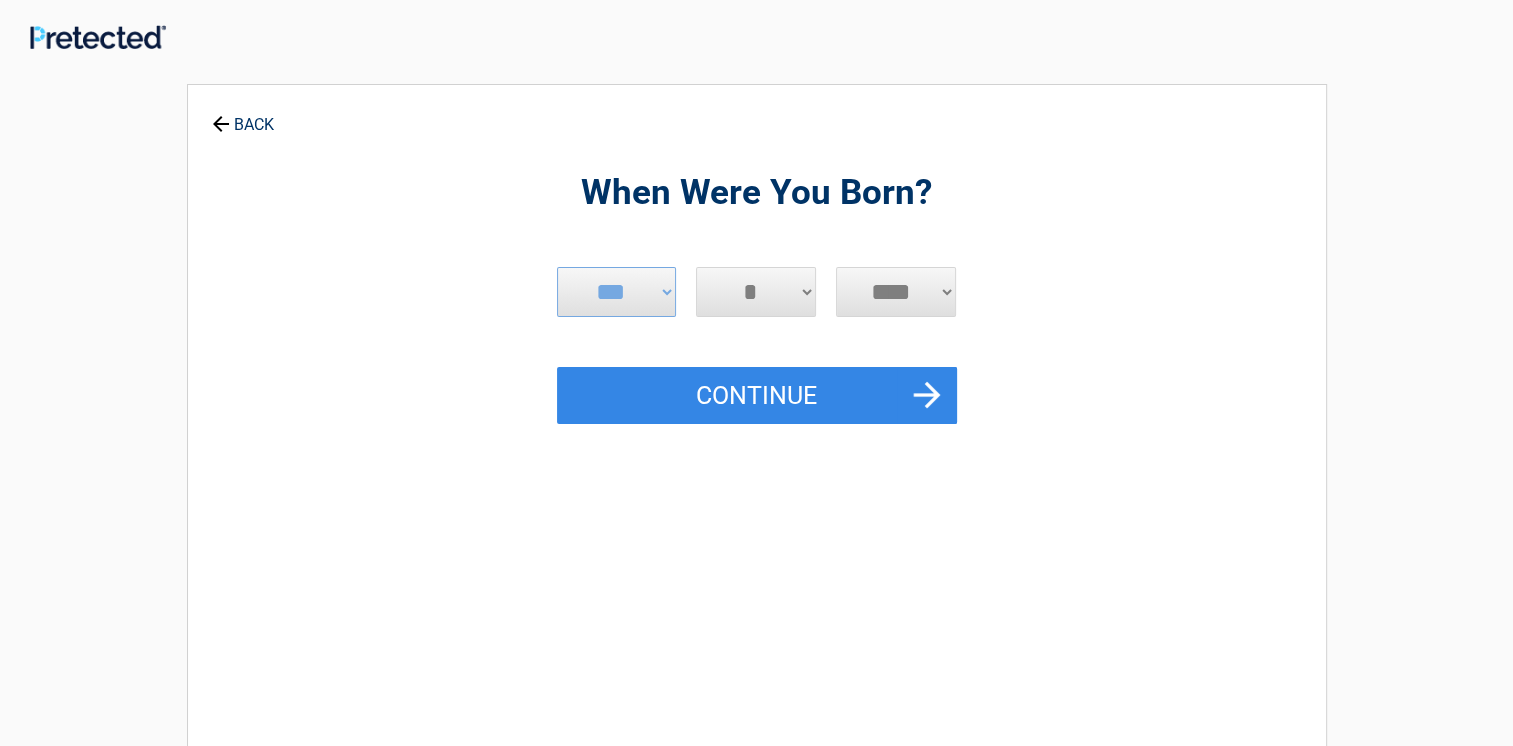 click on "*** * * * * * * * * * ** ** ** ** ** ** ** ** ** ** ** ** ** ** ** ** ** ** ** ** ** **" at bounding box center (756, 292) 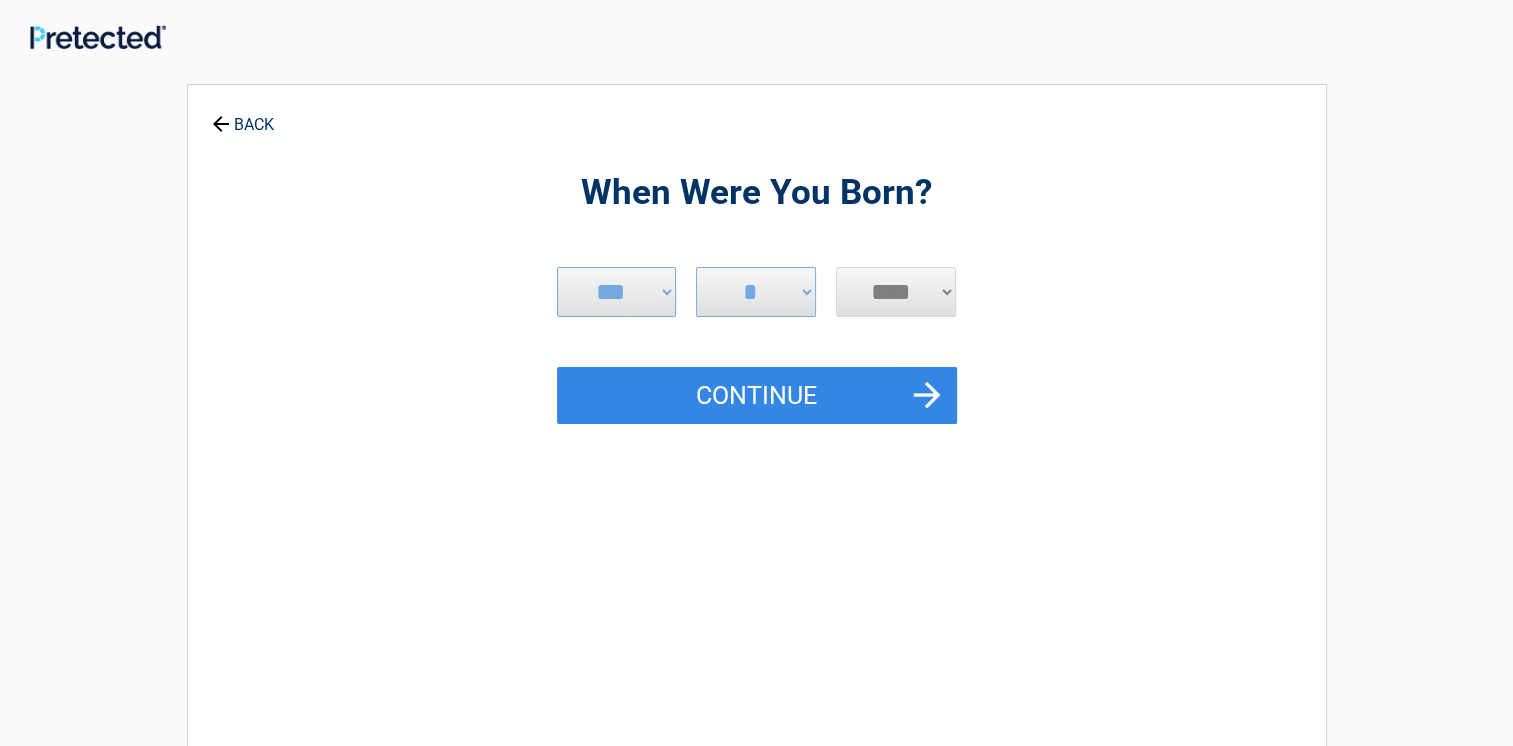 select on "****" 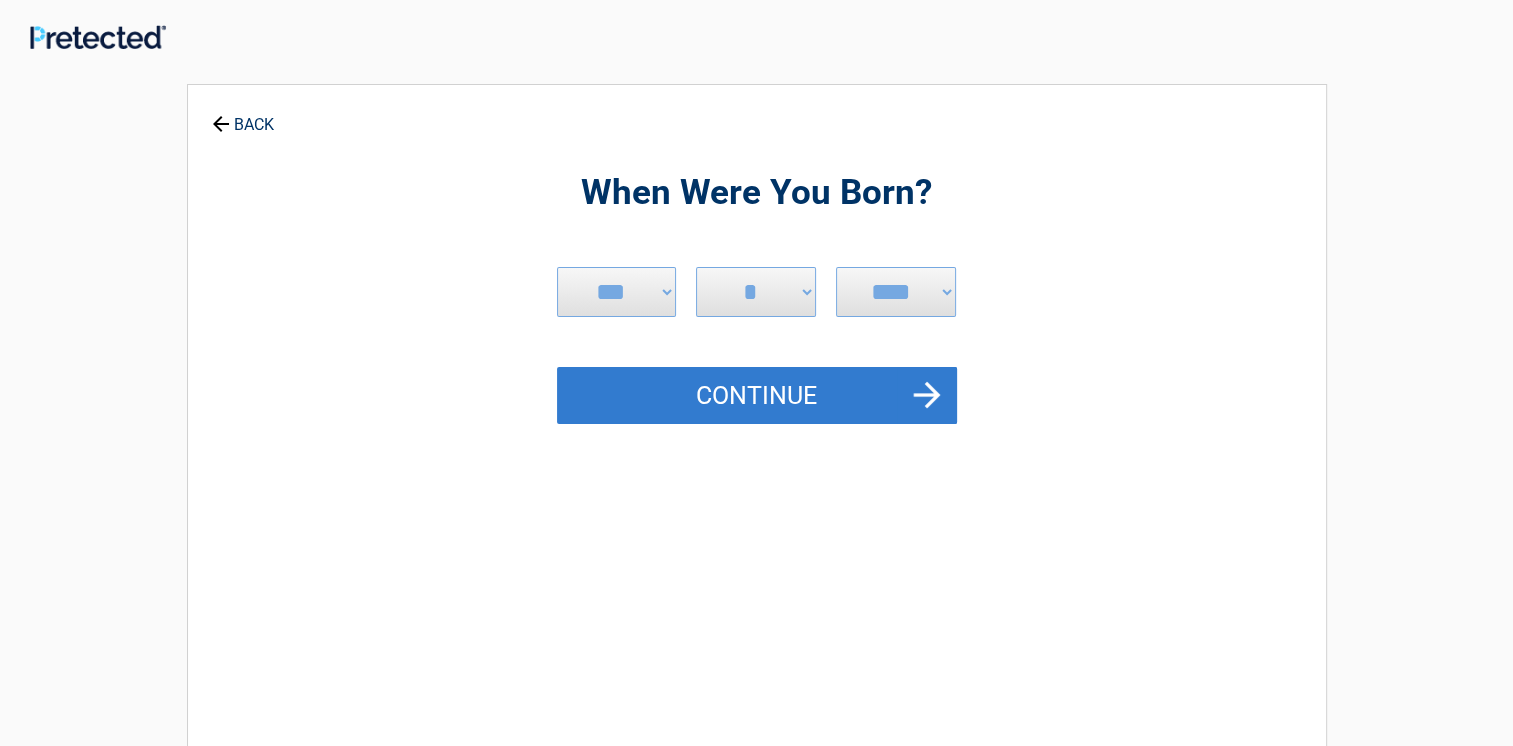 click on "Continue" at bounding box center [757, 396] 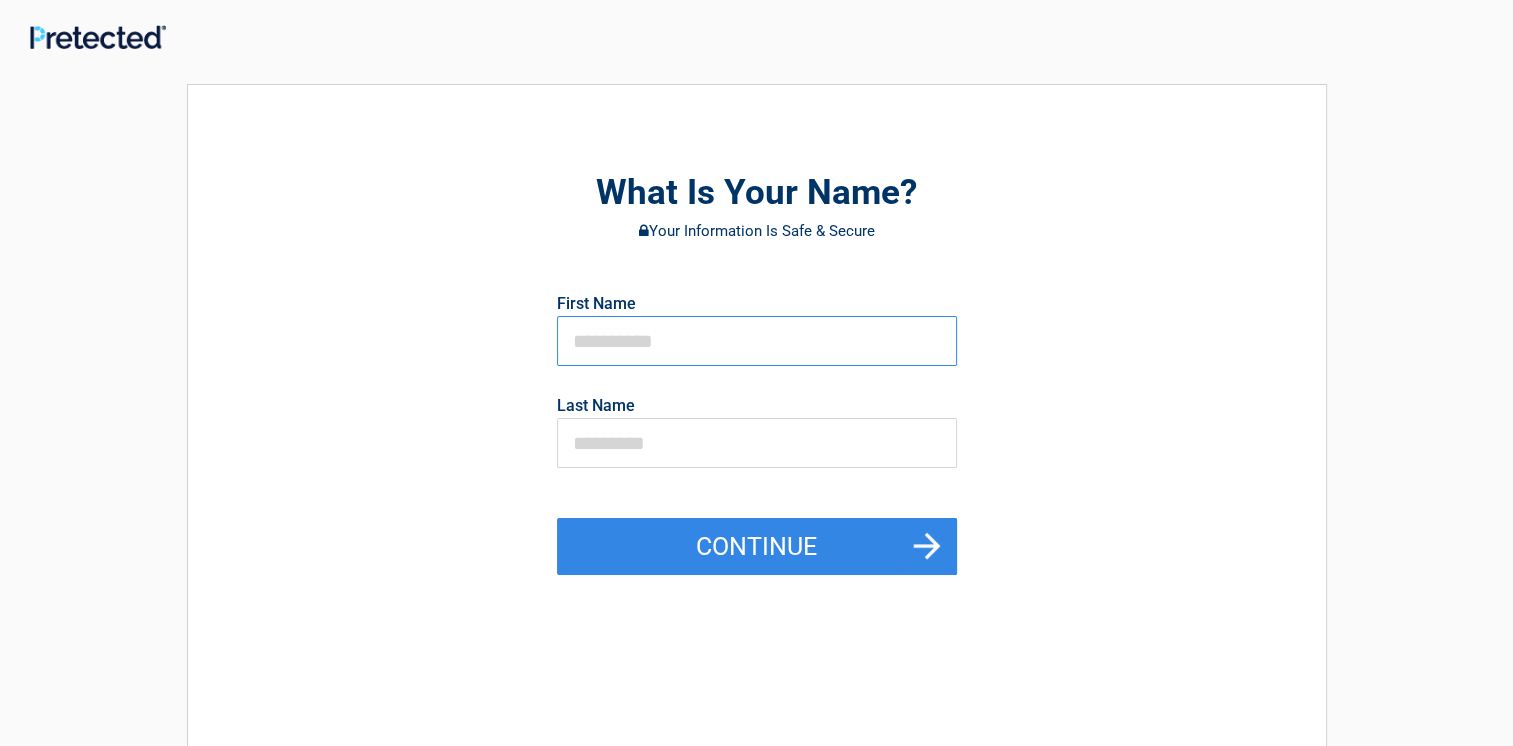 click at bounding box center [757, 341] 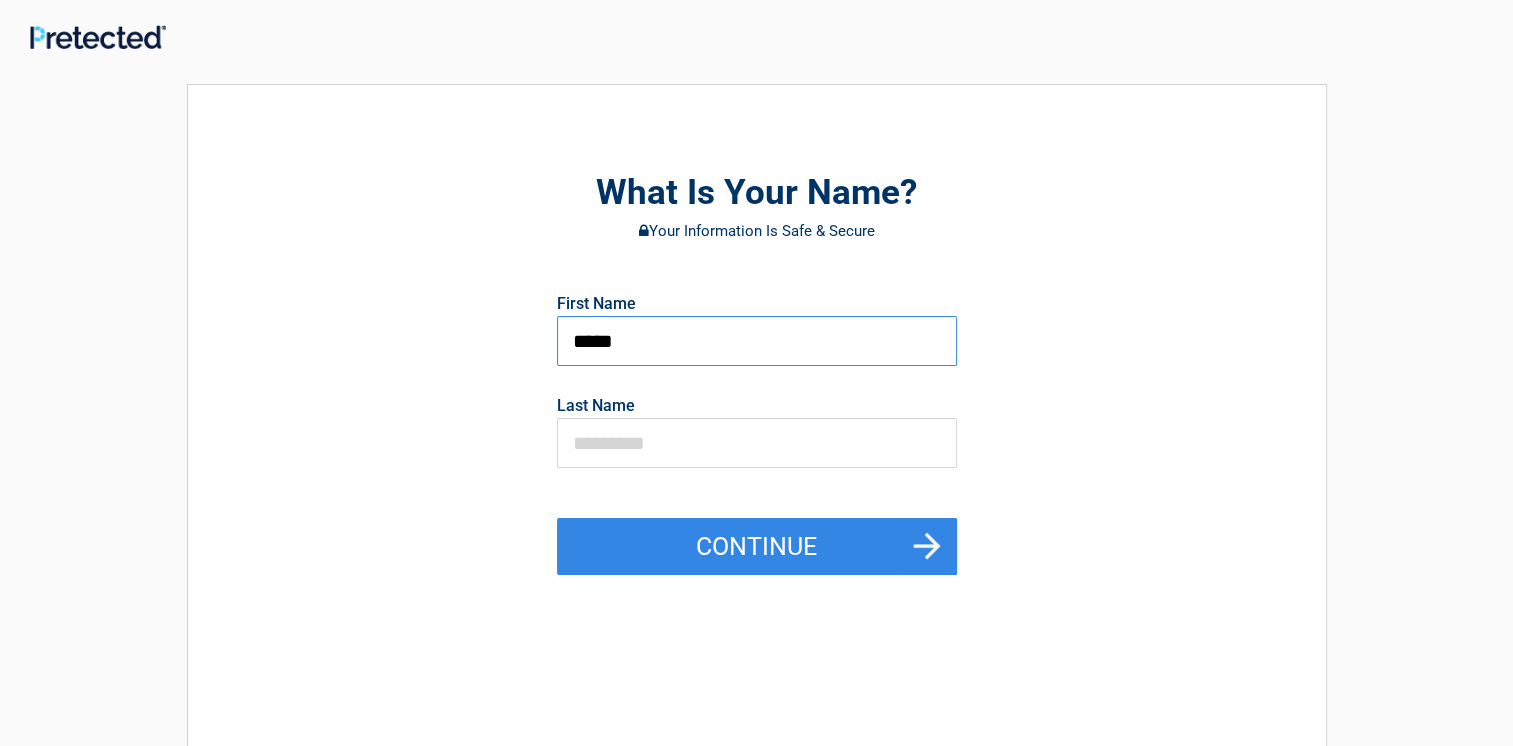 type on "*****" 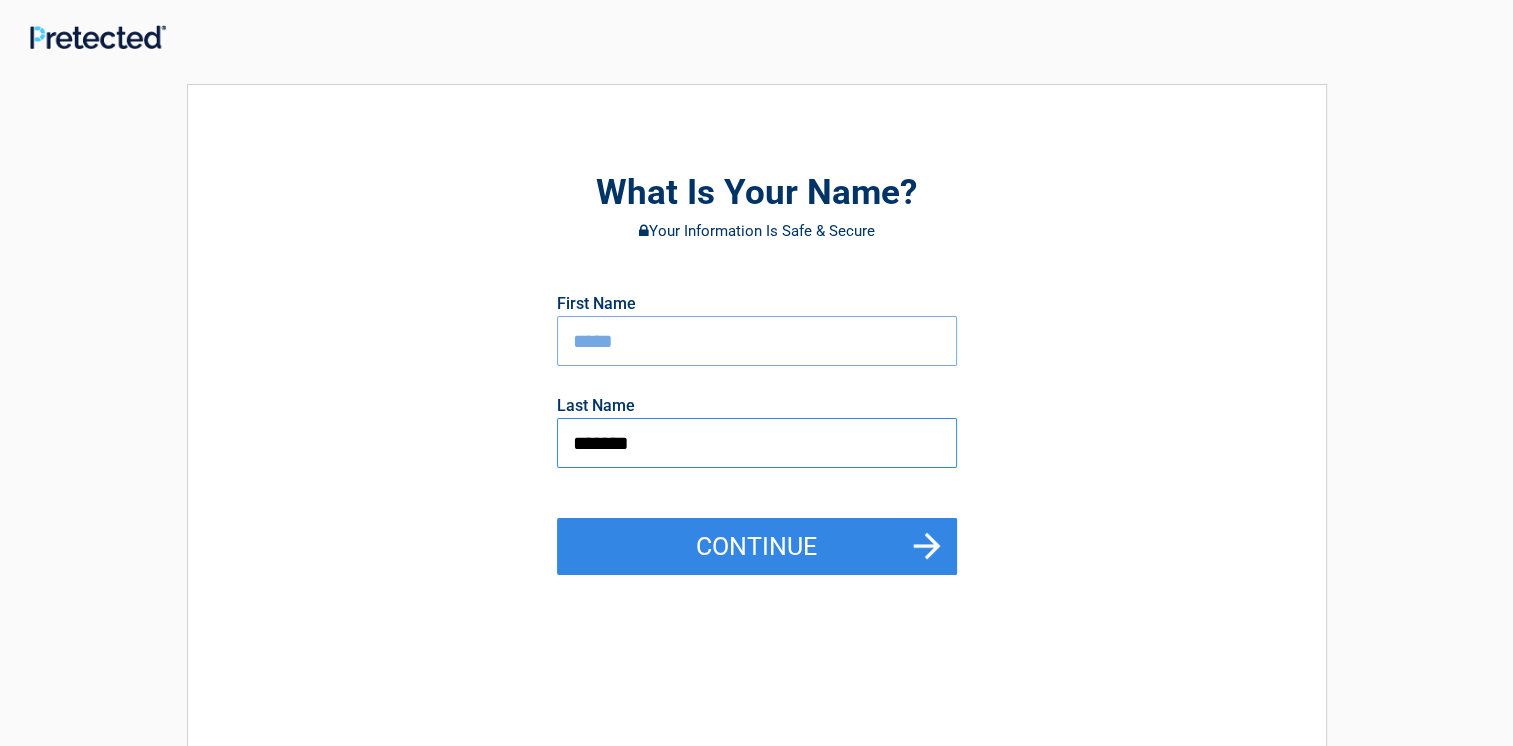 type on "*******" 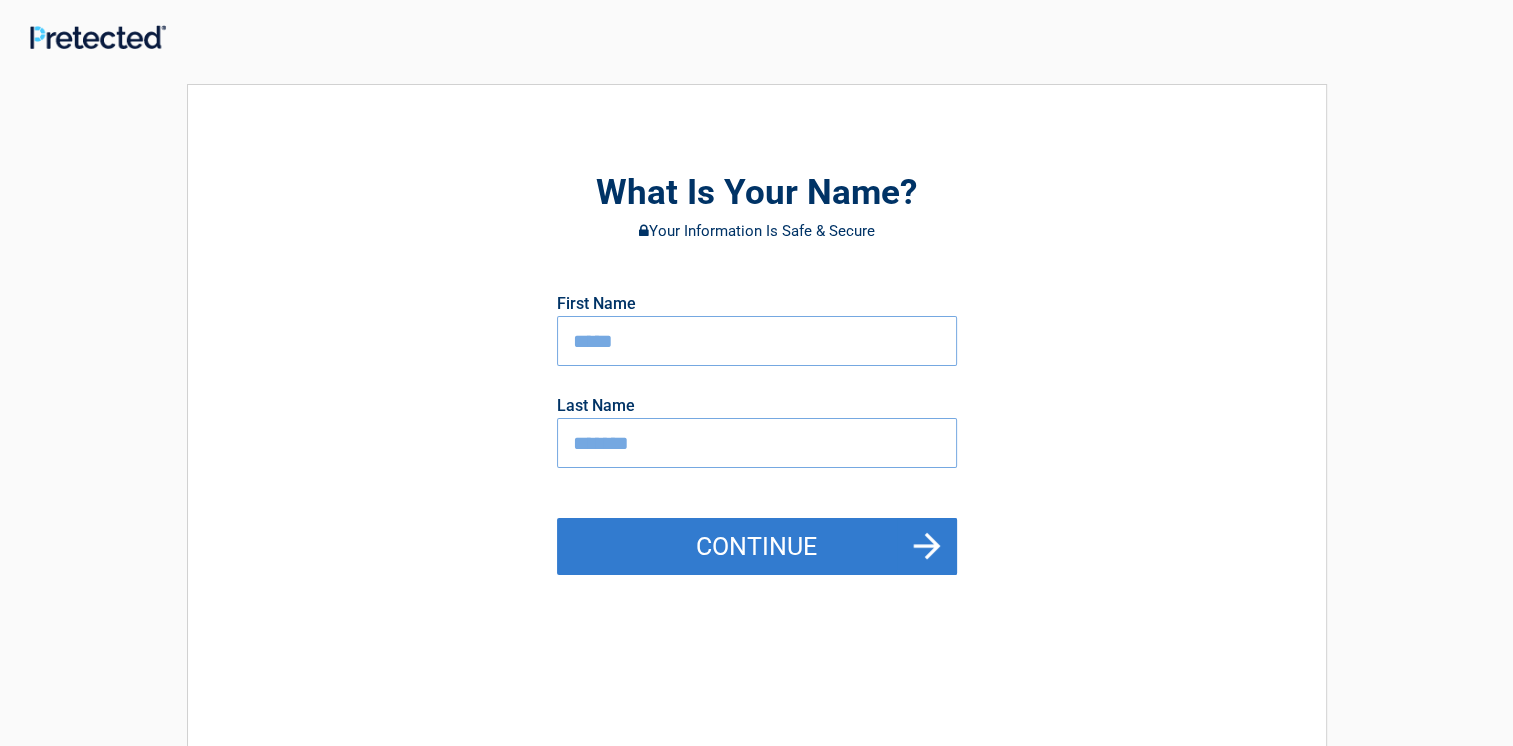 type on "*****" 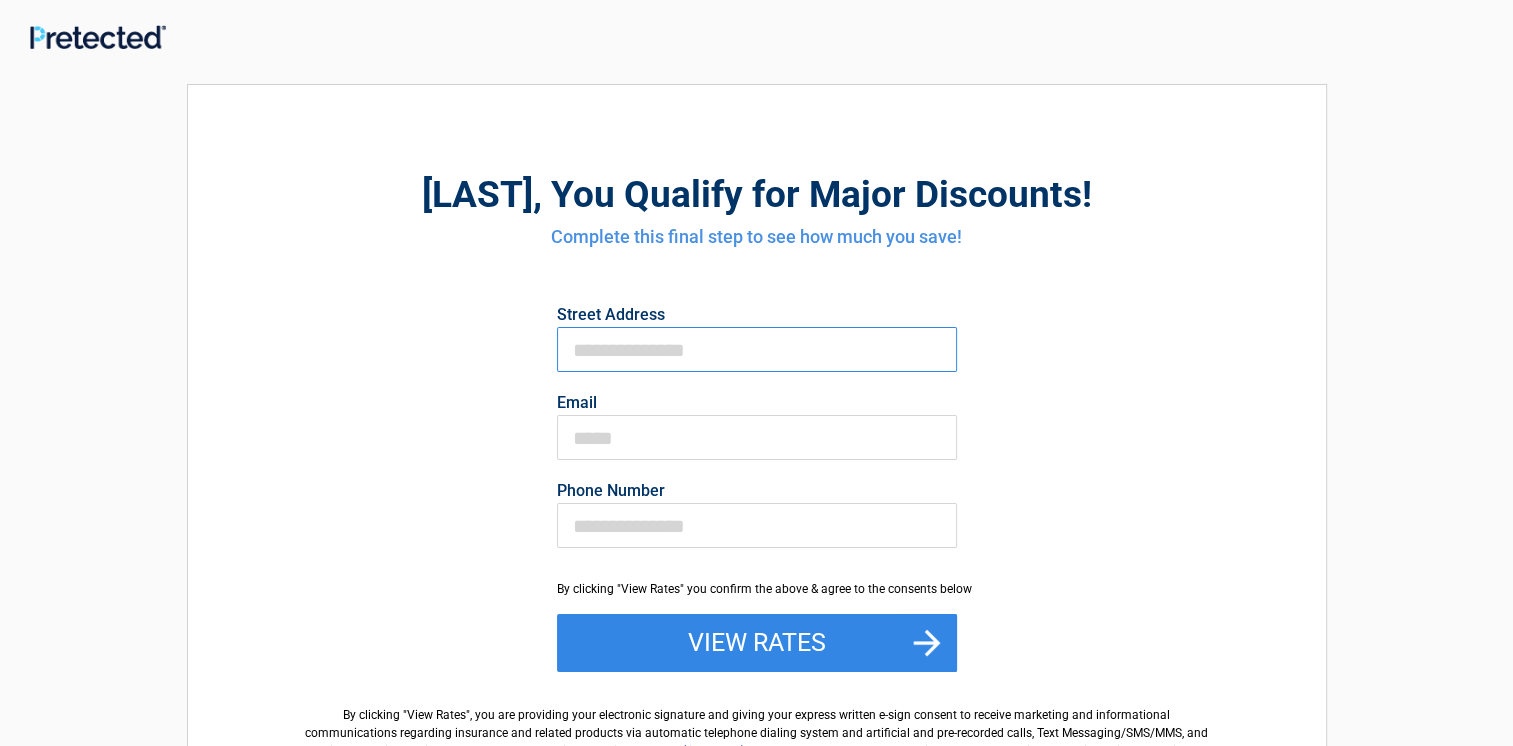 click on "First Name" at bounding box center [757, 349] 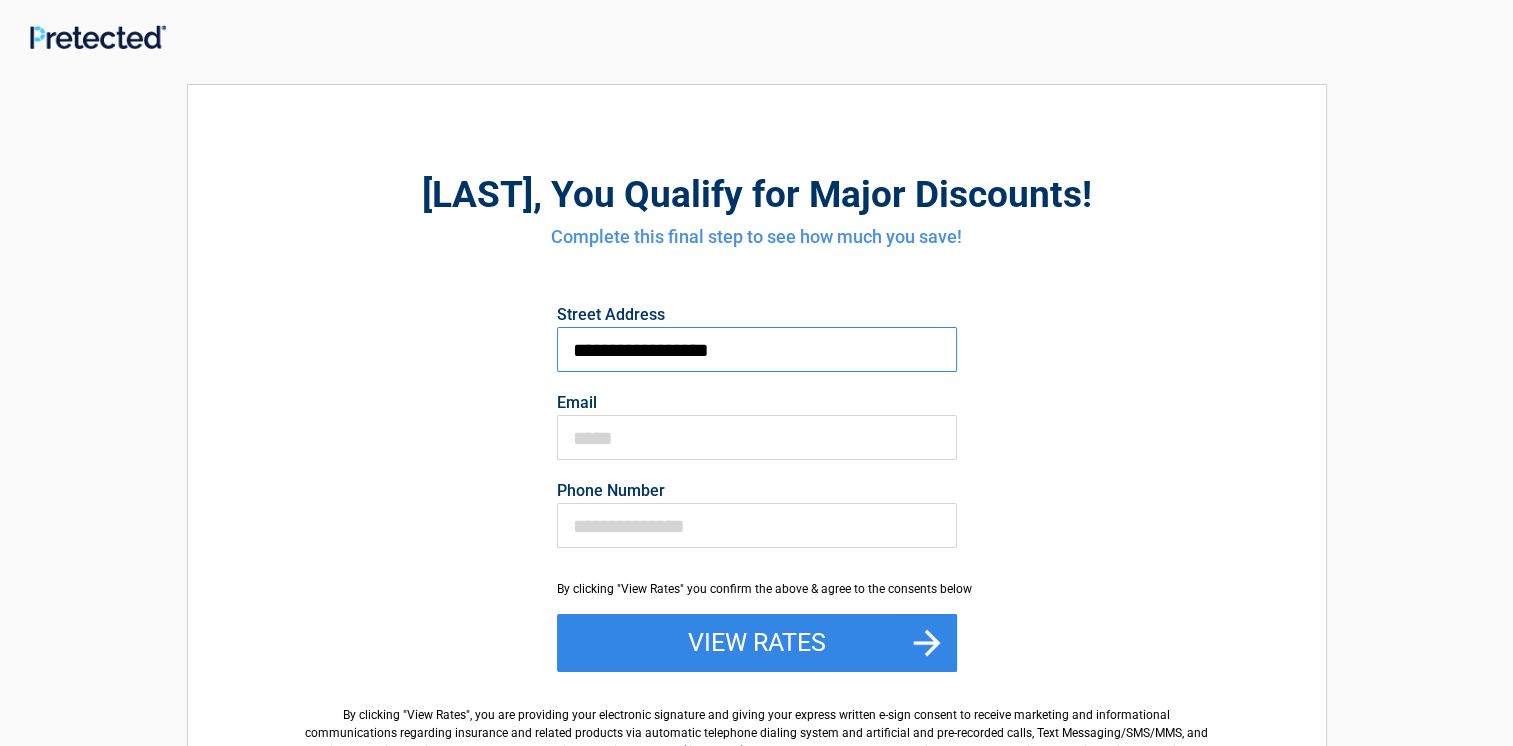 click on "**********" at bounding box center [757, 349] 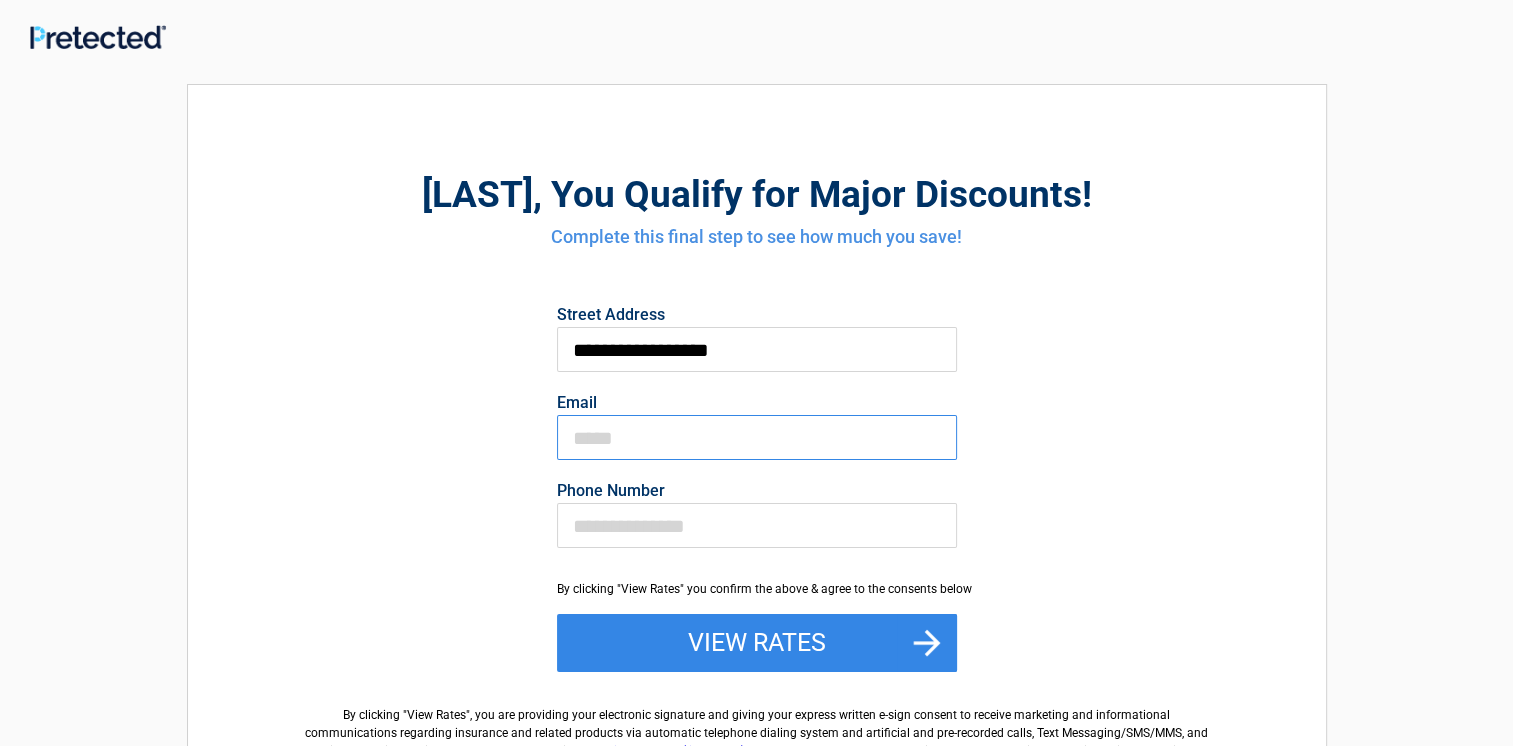 click on "Email" at bounding box center (757, 437) 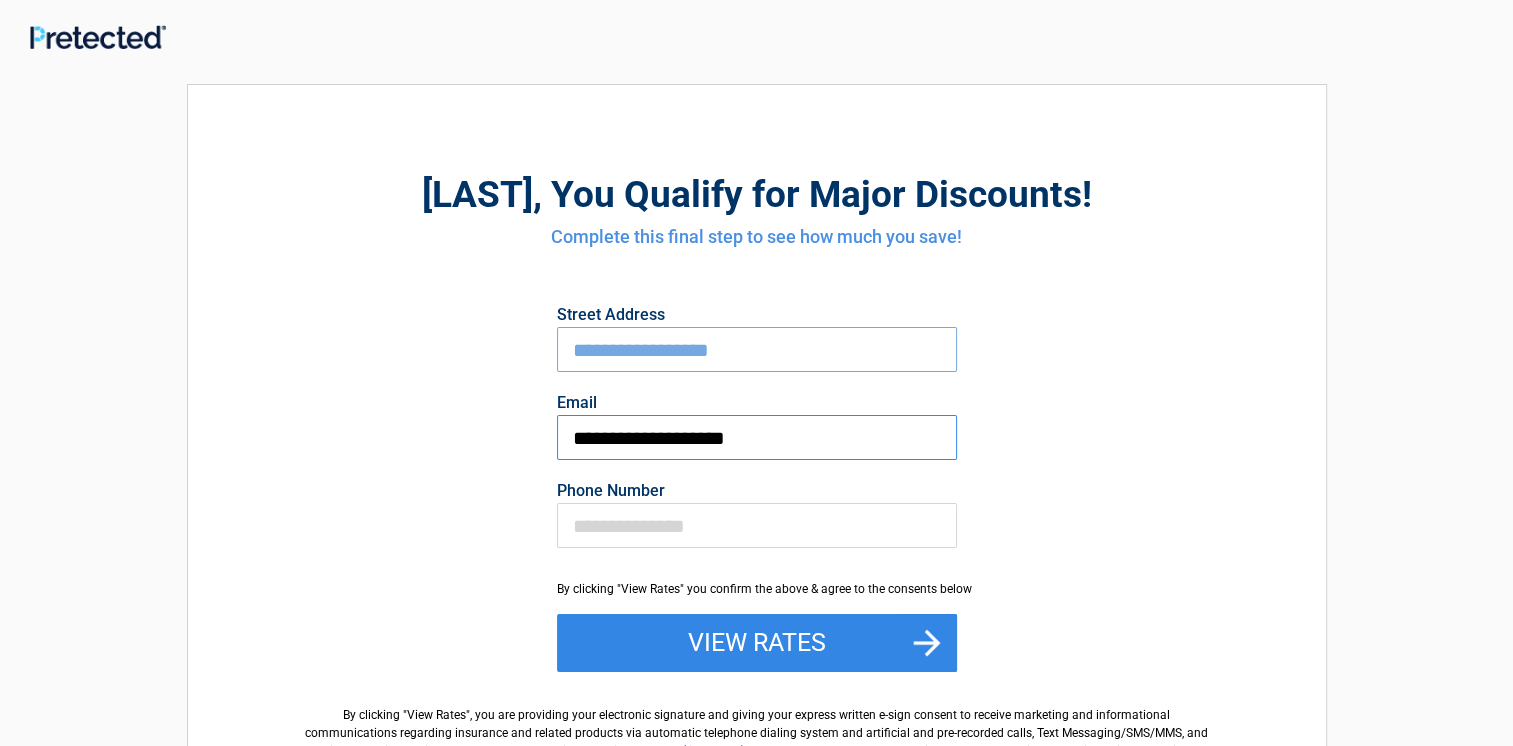 type on "**********" 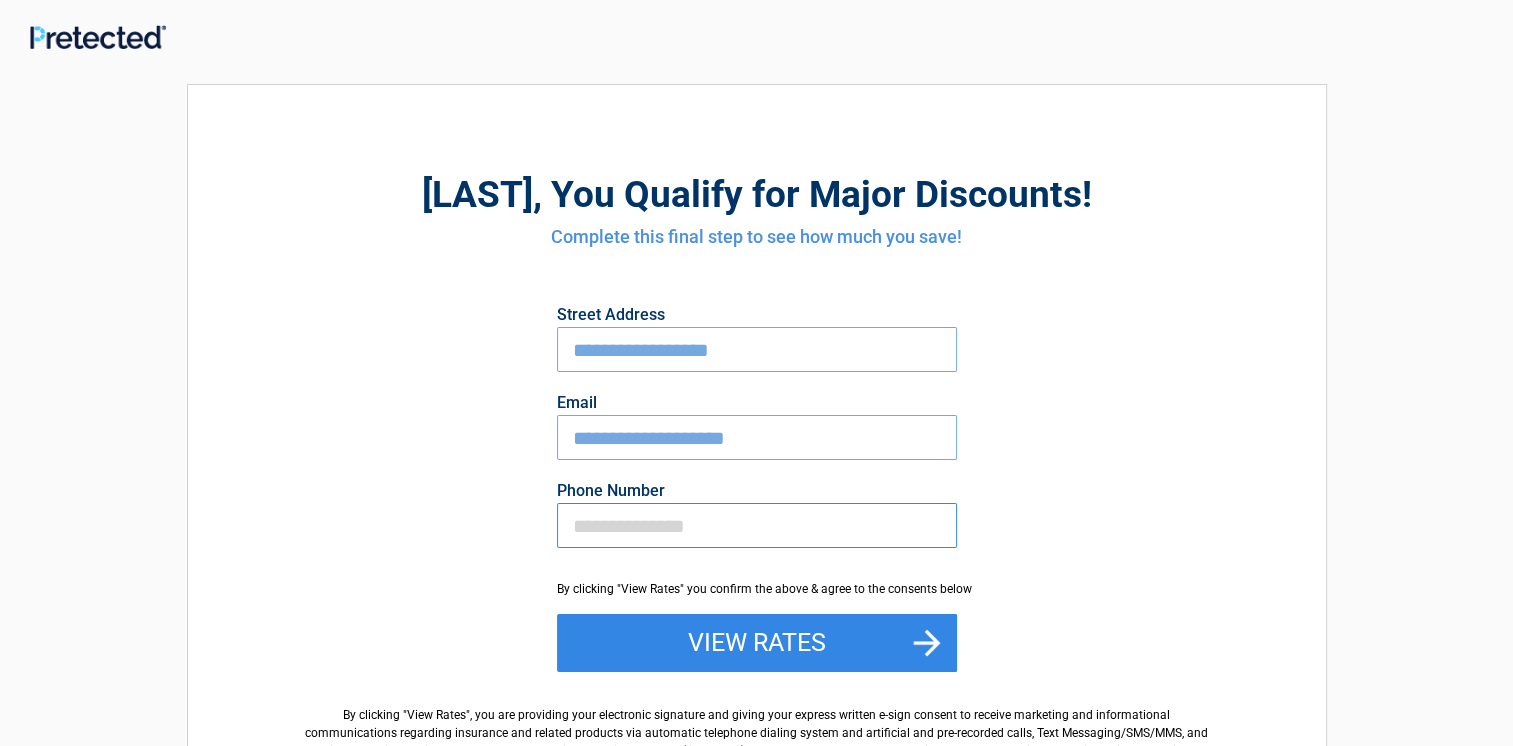 click on "Phone Number" at bounding box center (757, 525) 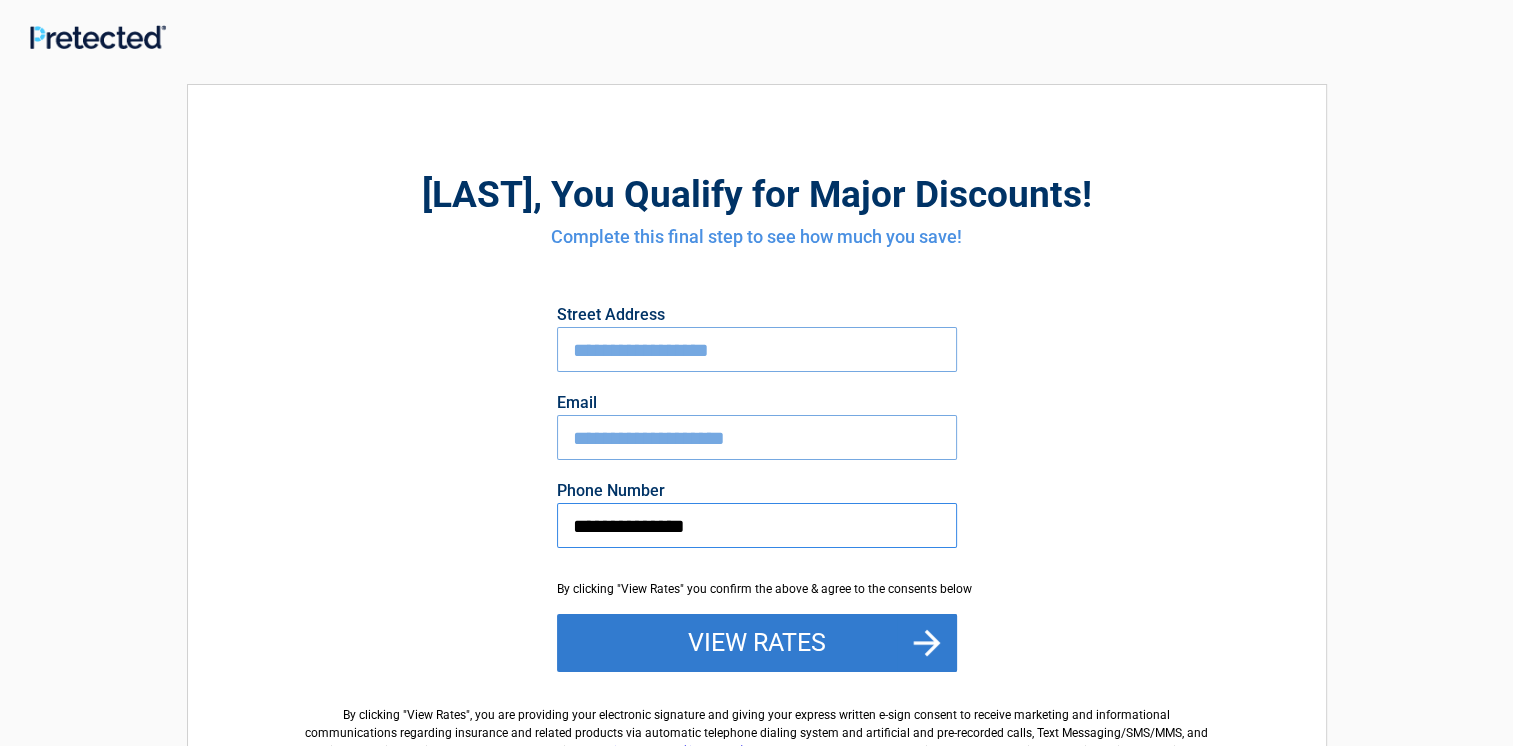 type on "**********" 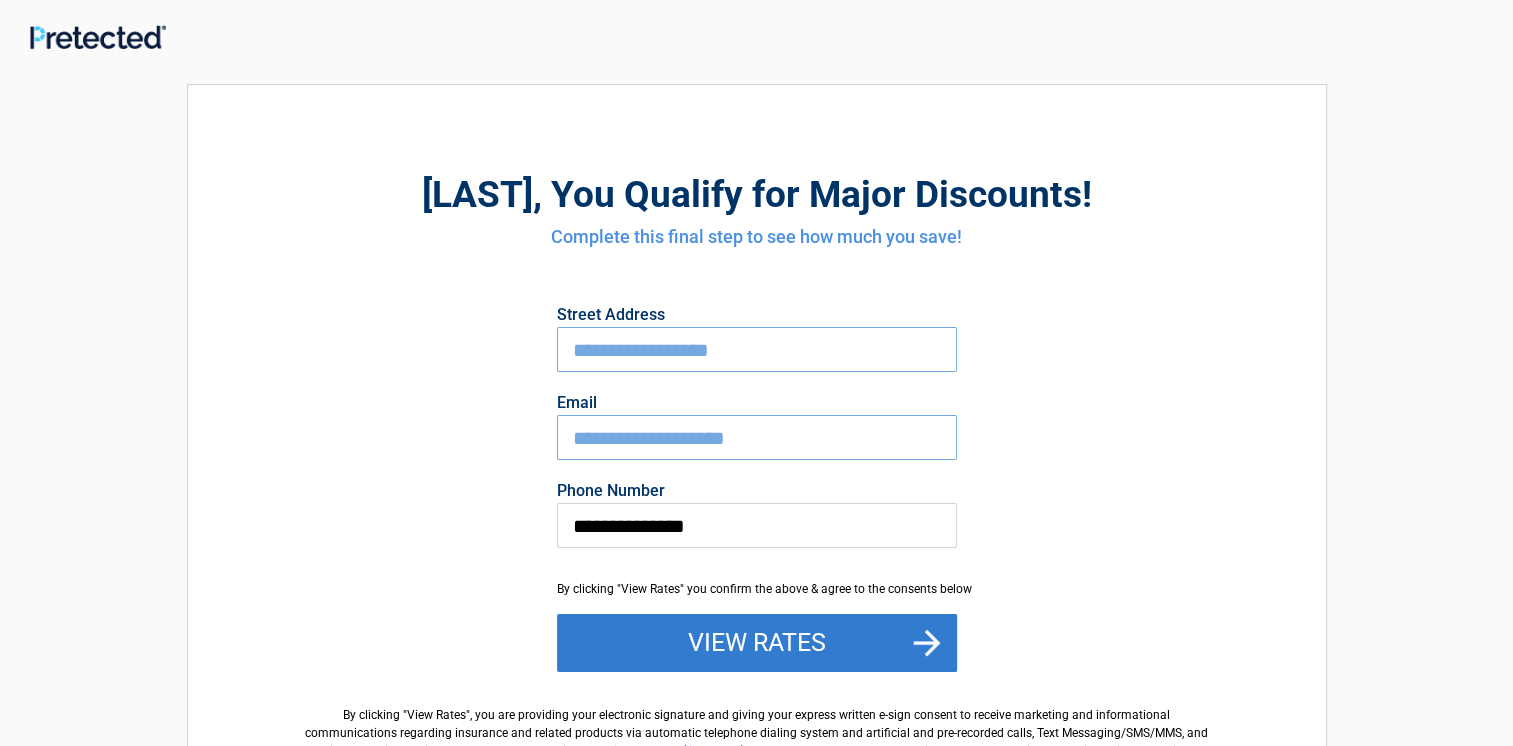 click on "View Rates" at bounding box center (757, 643) 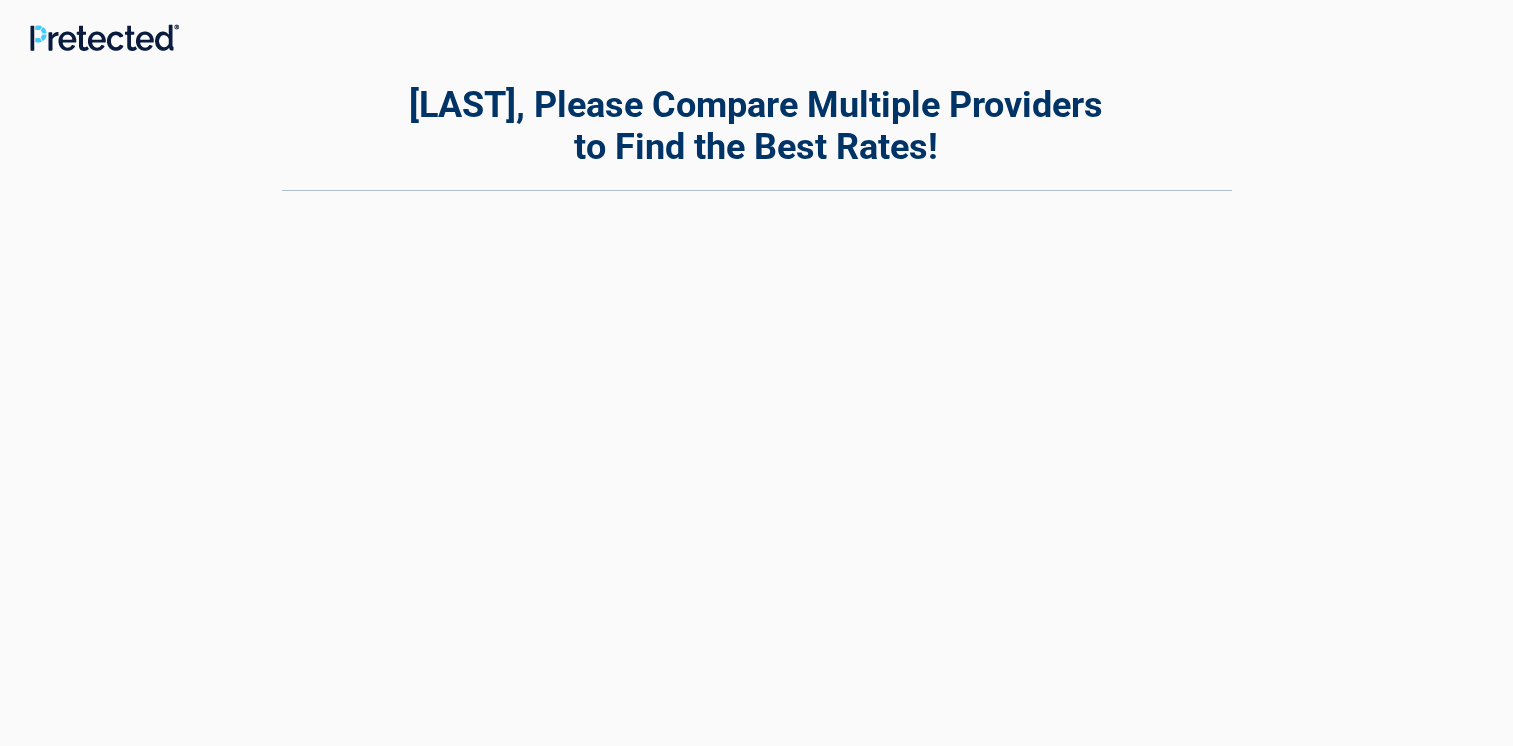 scroll, scrollTop: 0, scrollLeft: 0, axis: both 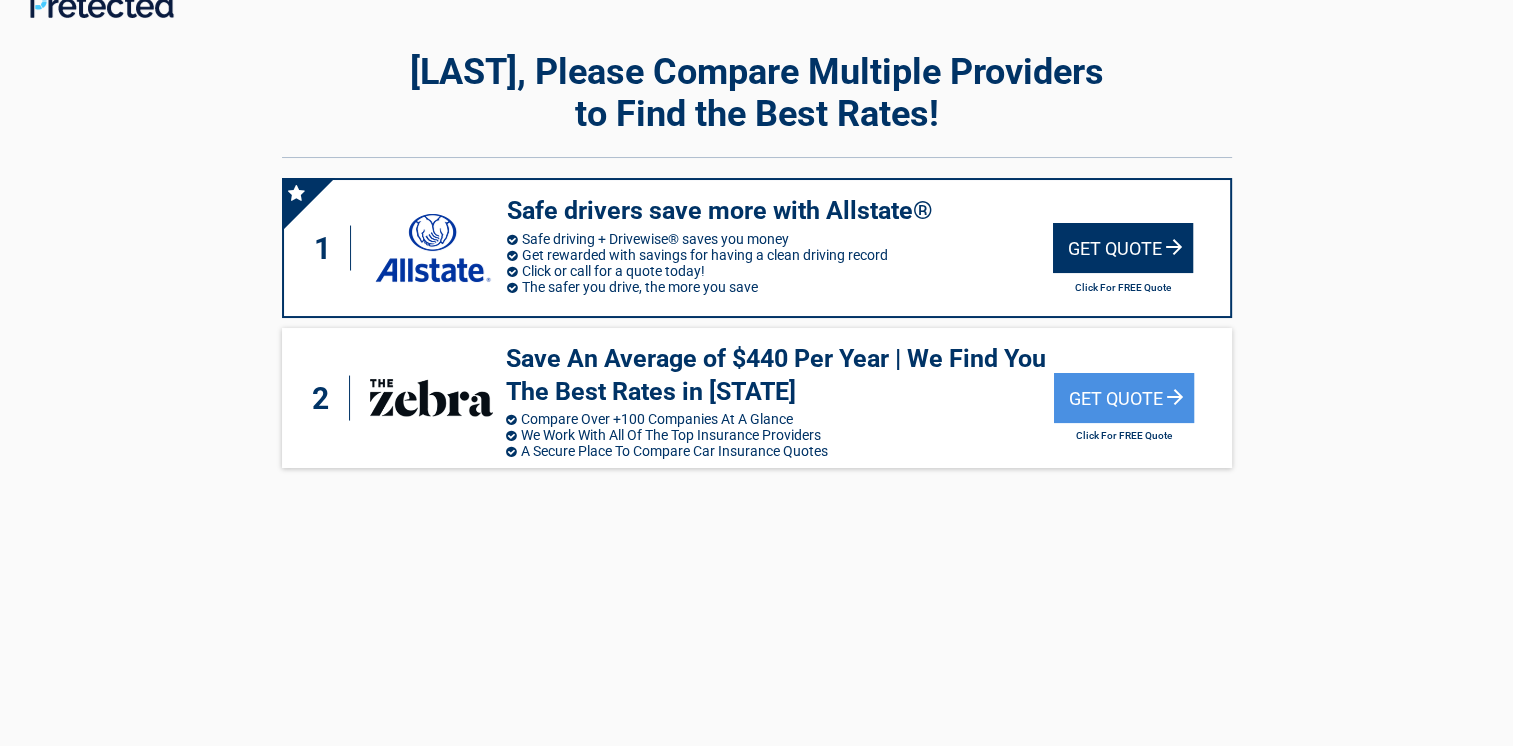 click on "Get Quote" at bounding box center (1123, 248) 